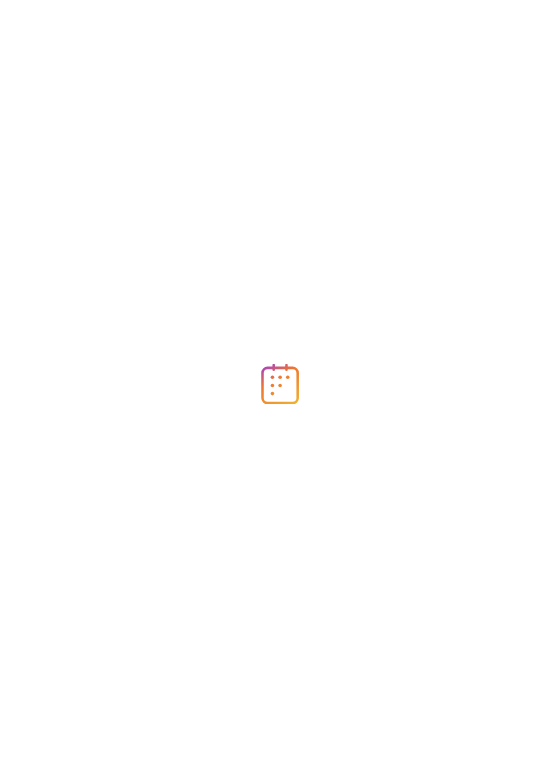 scroll, scrollTop: 0, scrollLeft: 0, axis: both 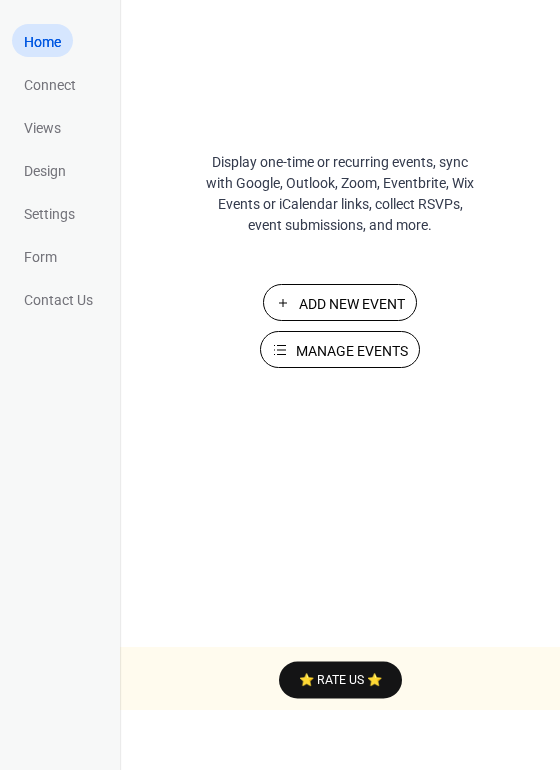 click on "Manage Events" at bounding box center [352, 351] 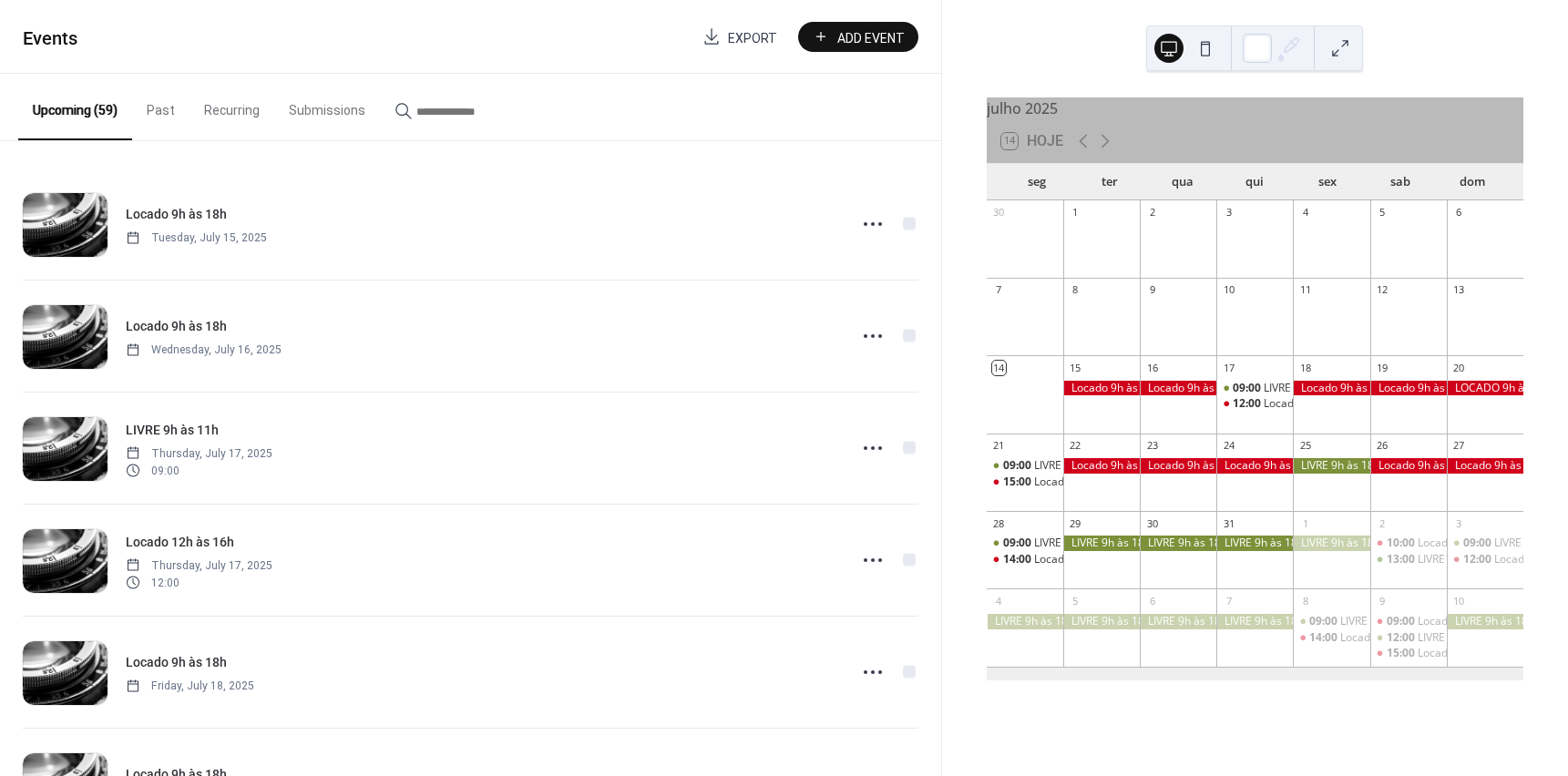 scroll, scrollTop: 0, scrollLeft: 0, axis: both 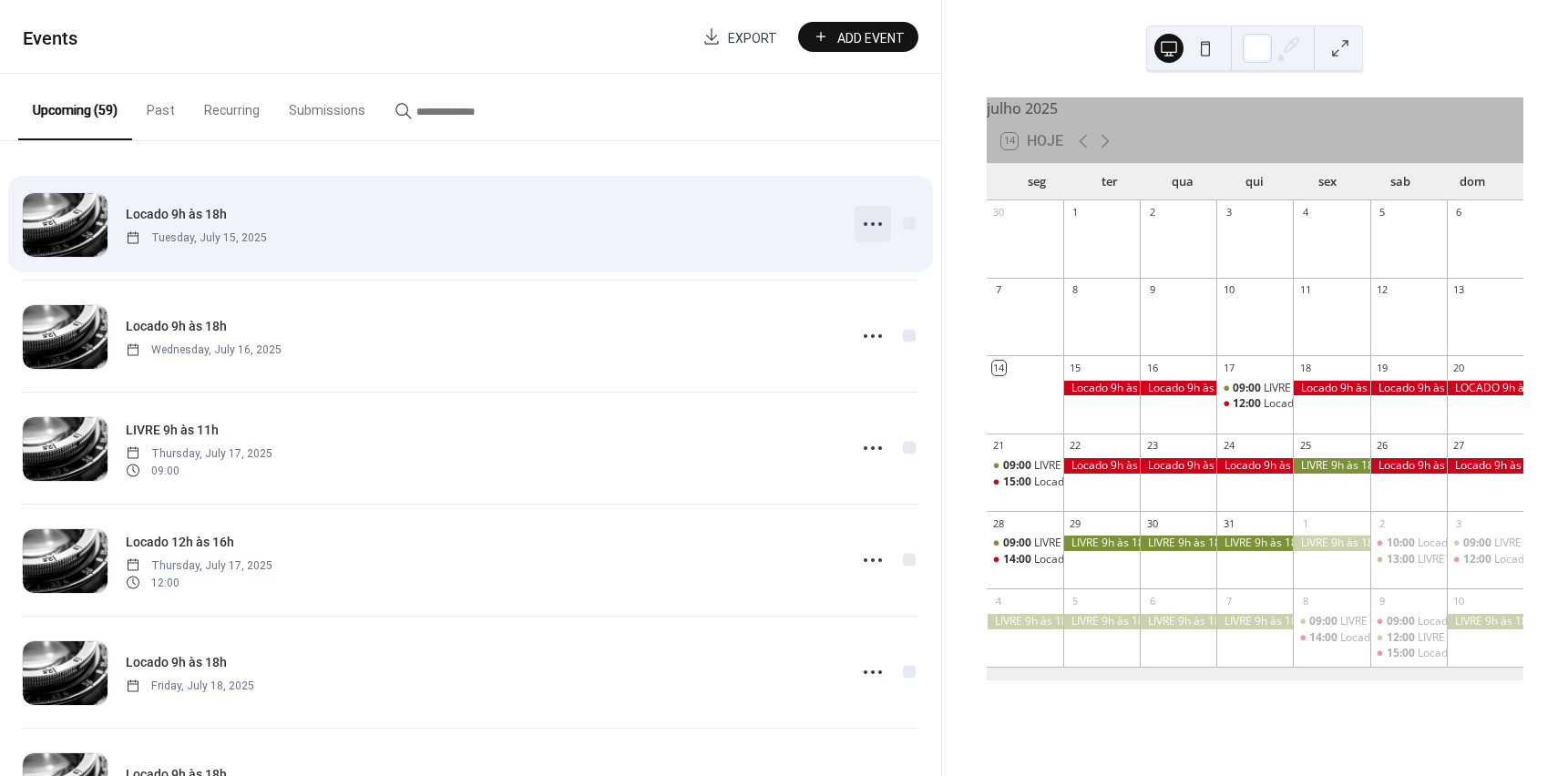 click 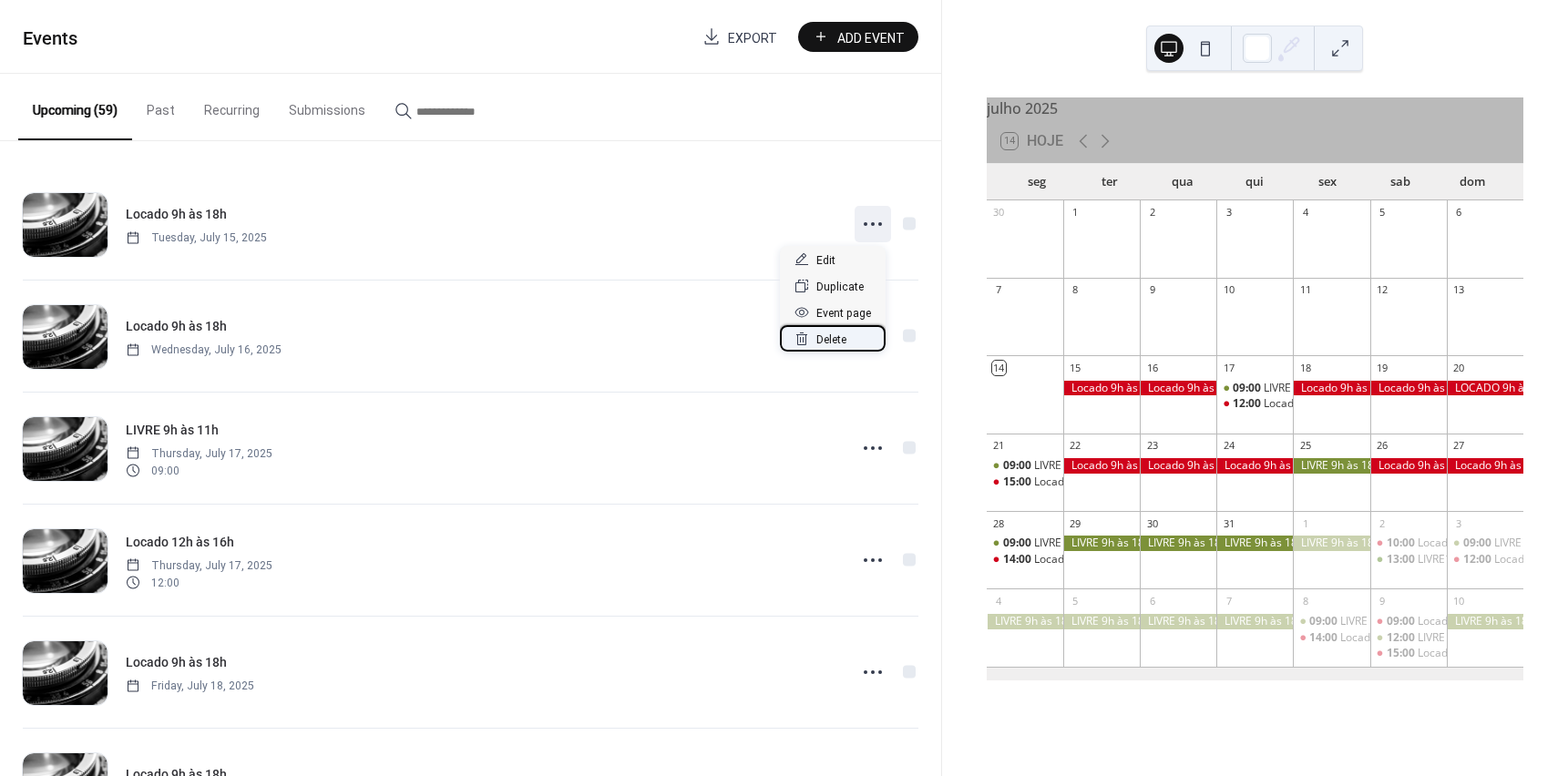 click on "Delete" at bounding box center (833, 338) 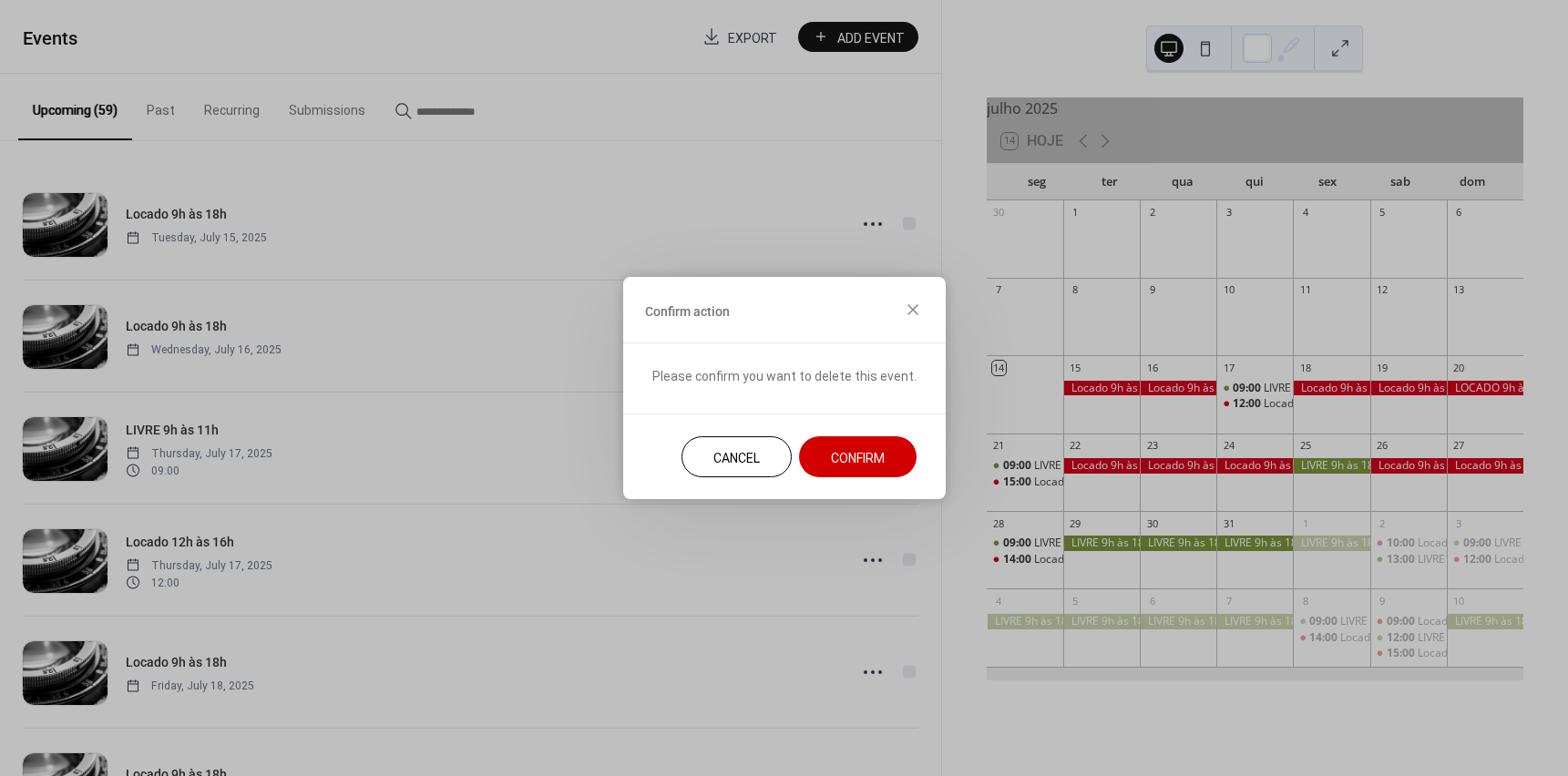 click on "Confirm" at bounding box center (857, 458) 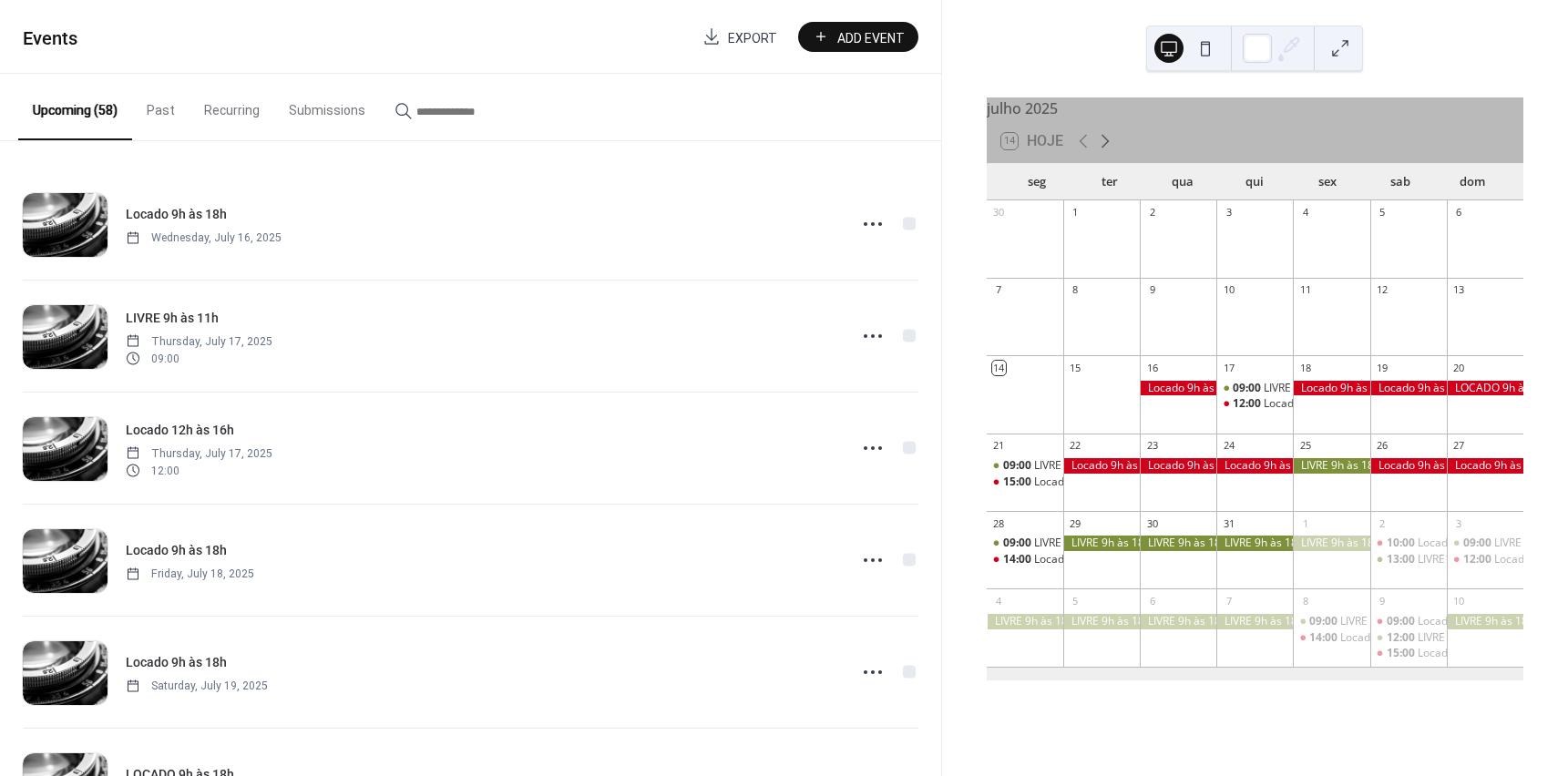 click 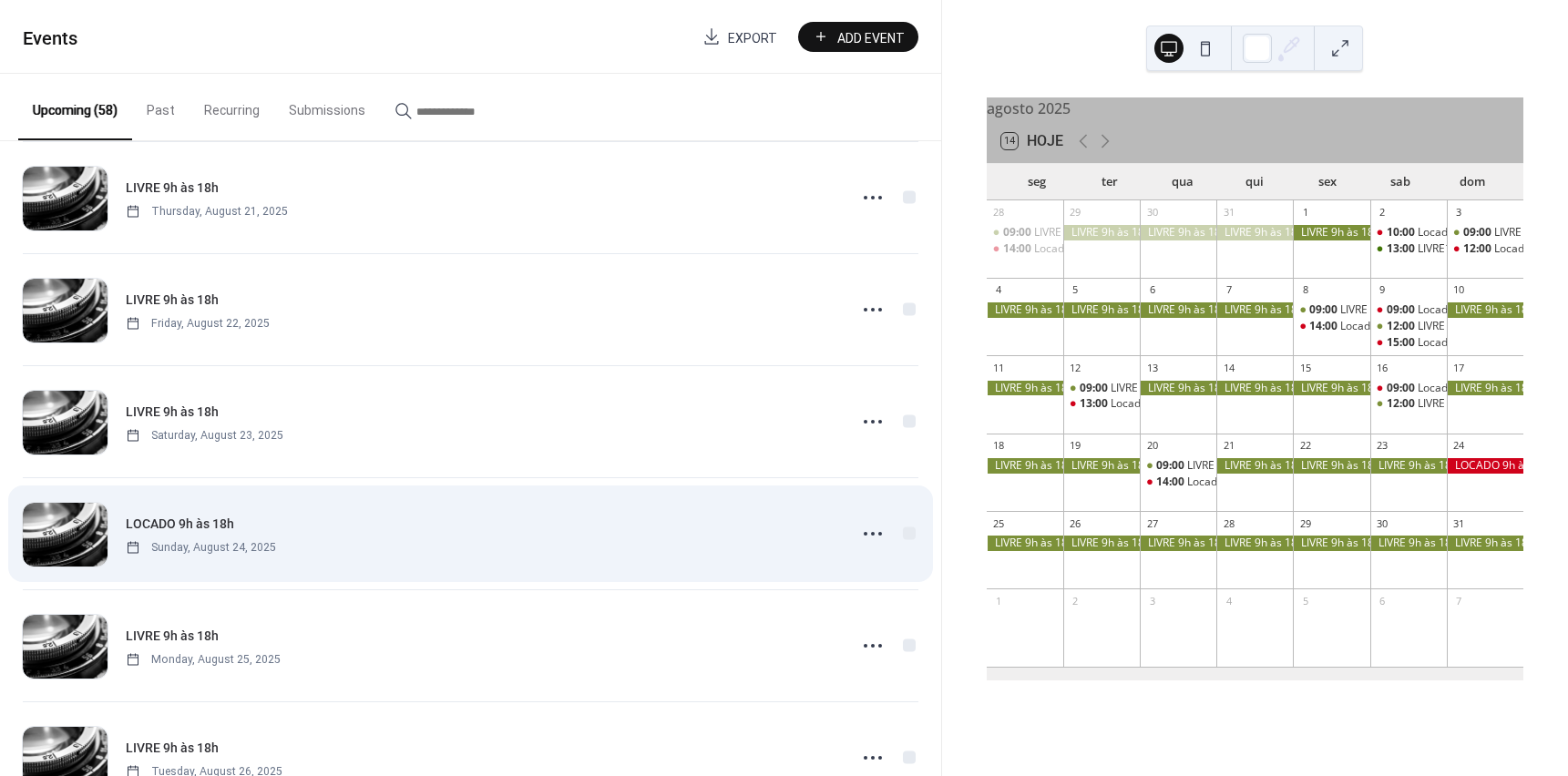 scroll, scrollTop: 5182, scrollLeft: 0, axis: vertical 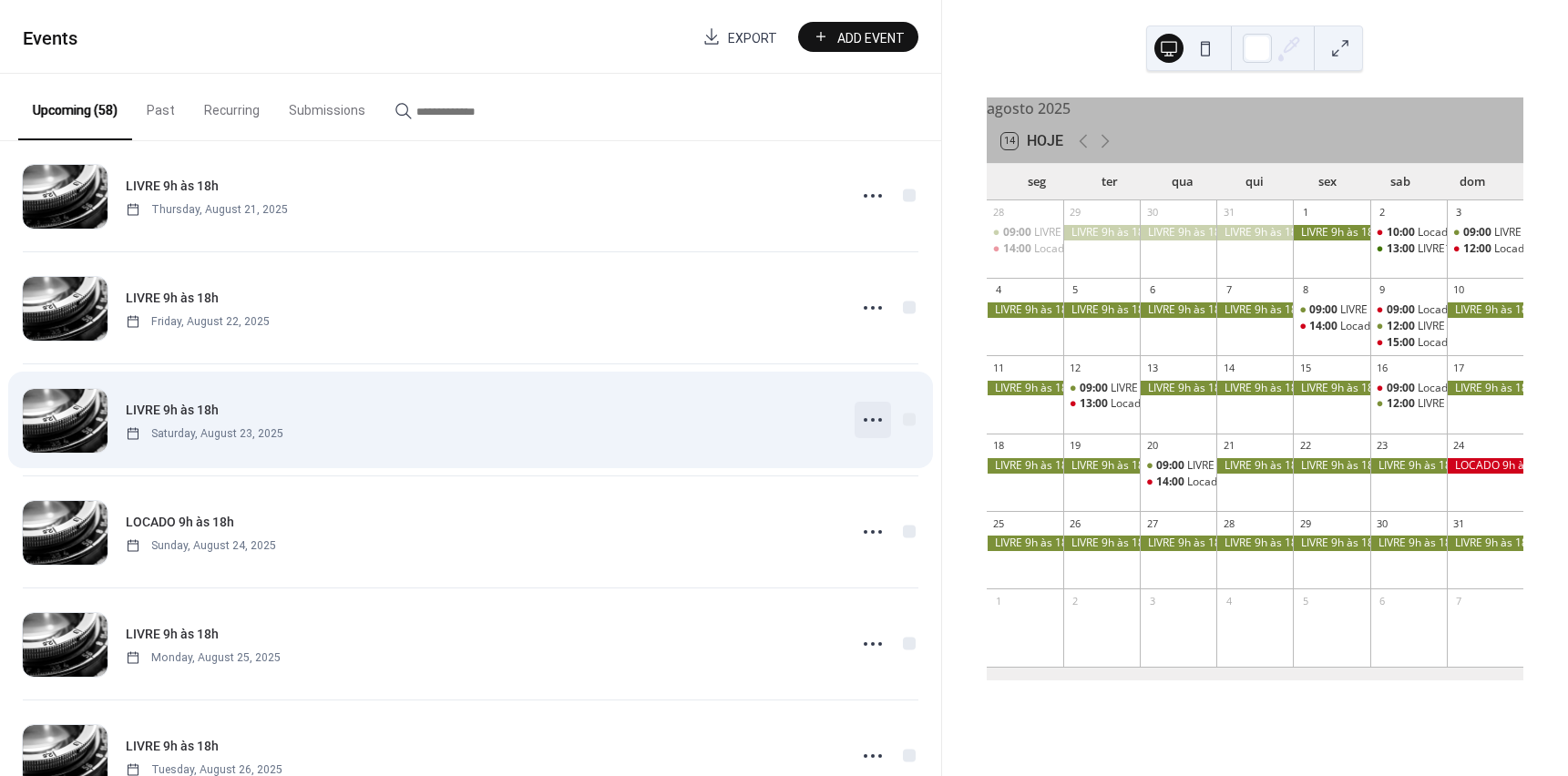 click 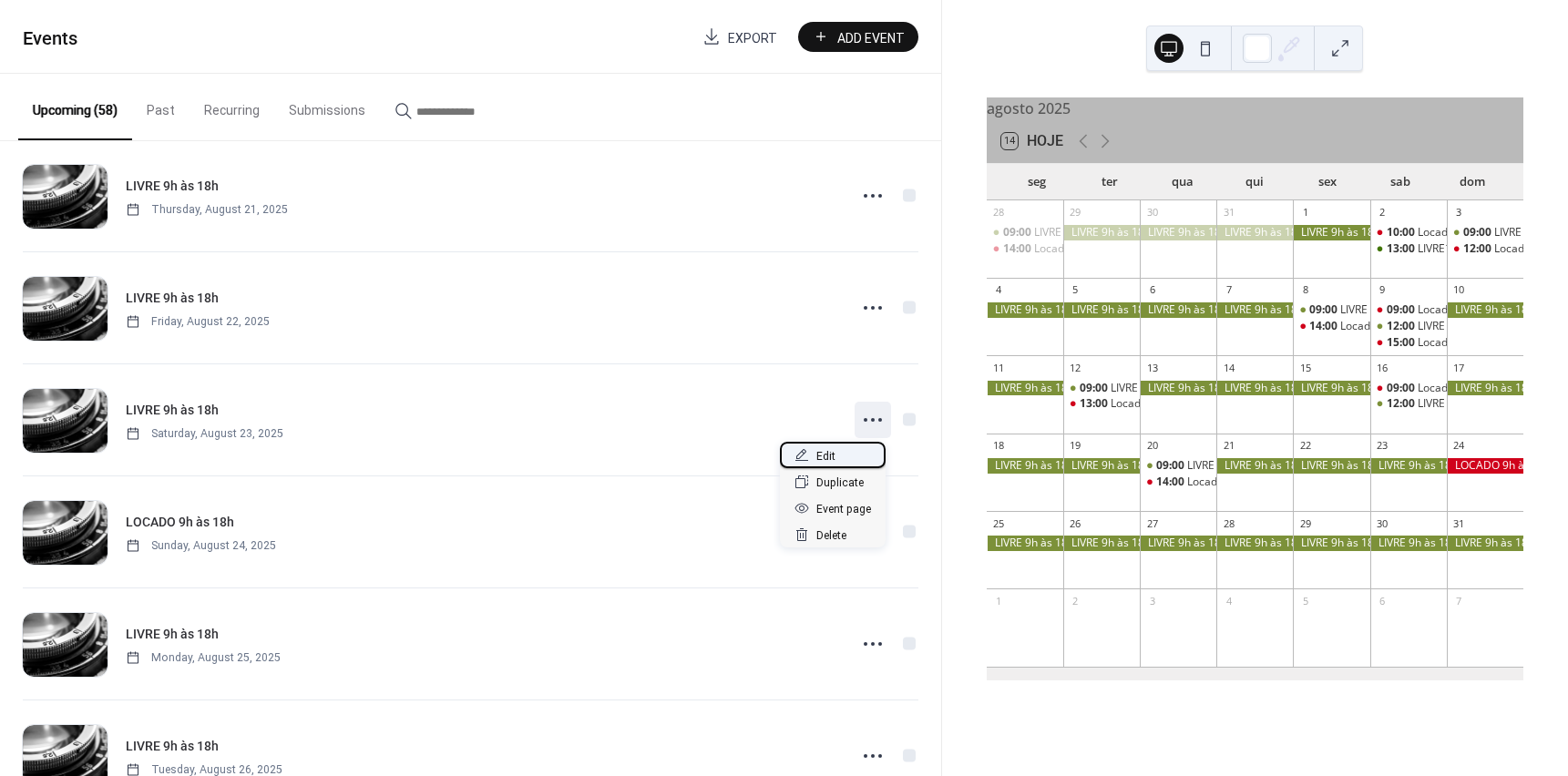 click on "Edit" at bounding box center [833, 454] 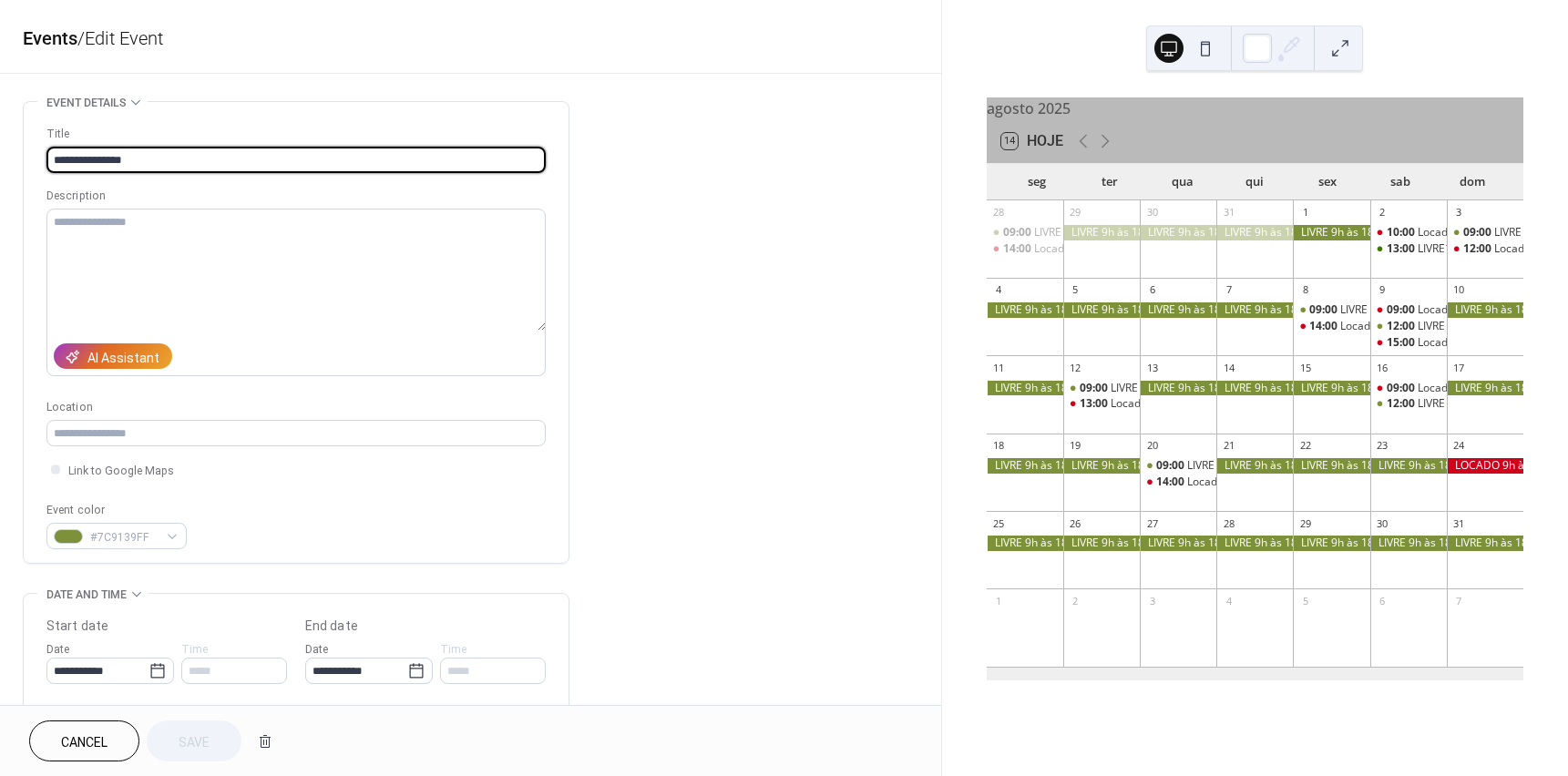 drag, startPoint x: 120, startPoint y: 158, endPoint x: 255, endPoint y: 163, distance: 135.09256 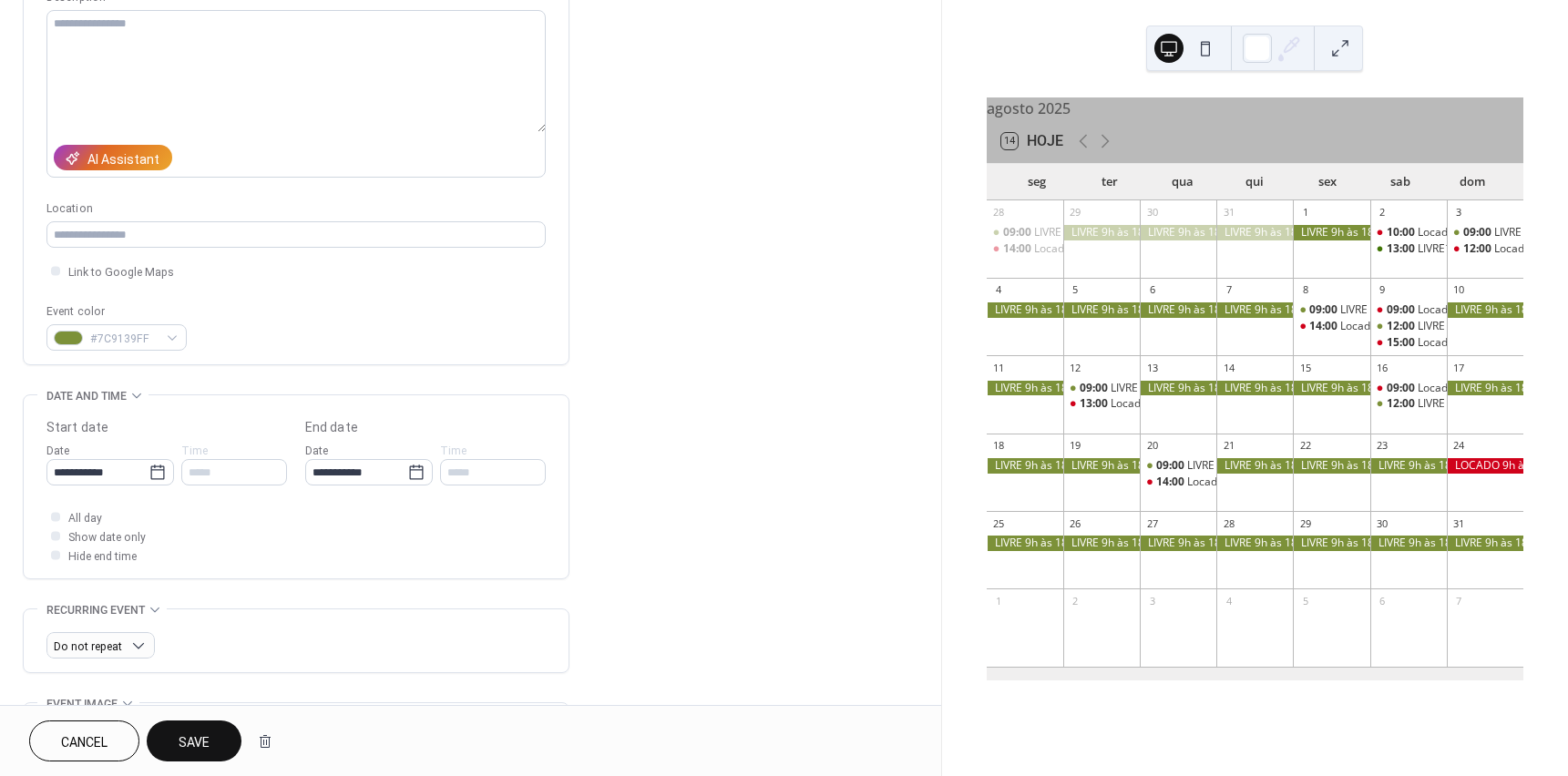 scroll, scrollTop: 273, scrollLeft: 0, axis: vertical 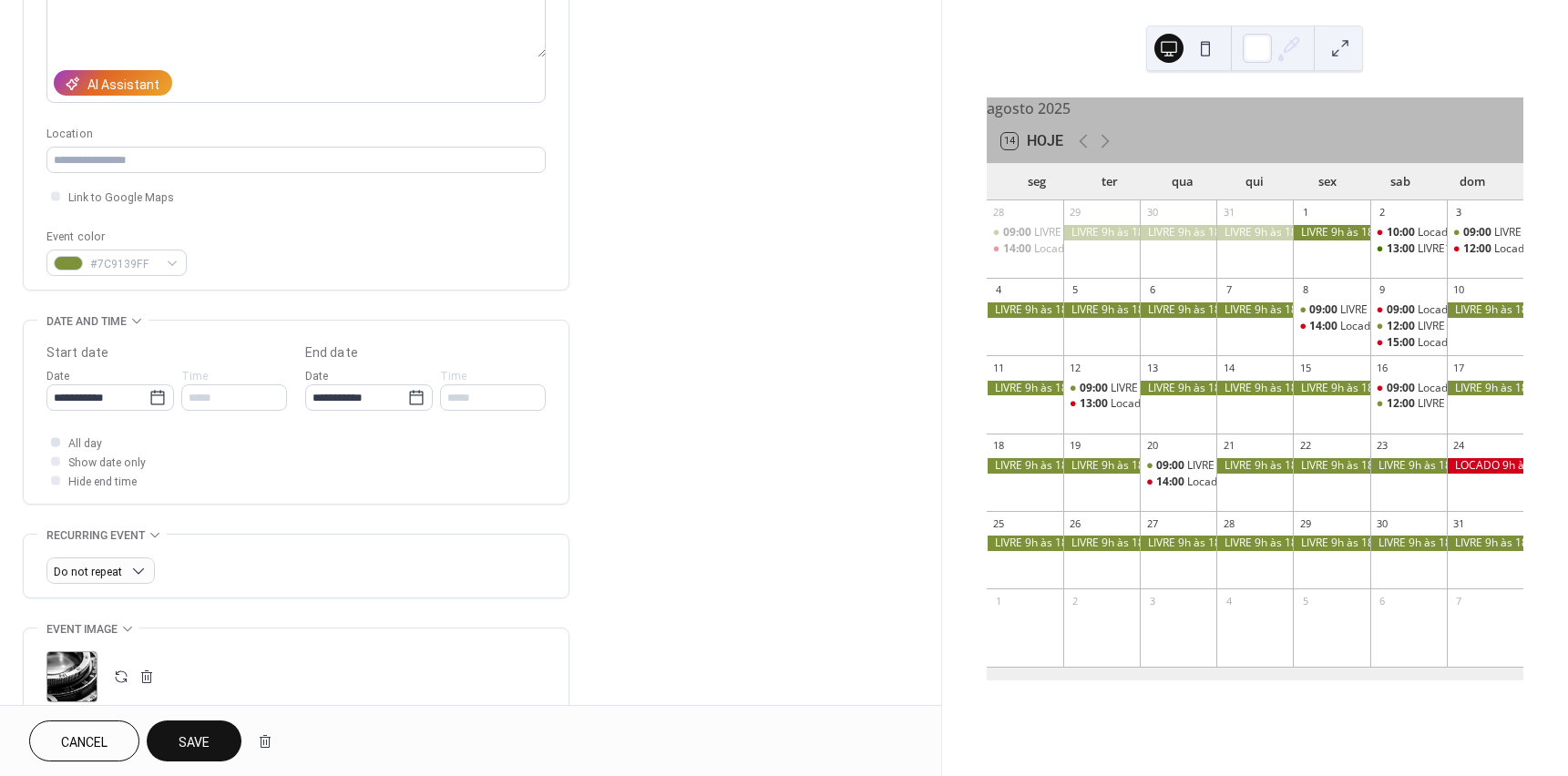 type on "**********" 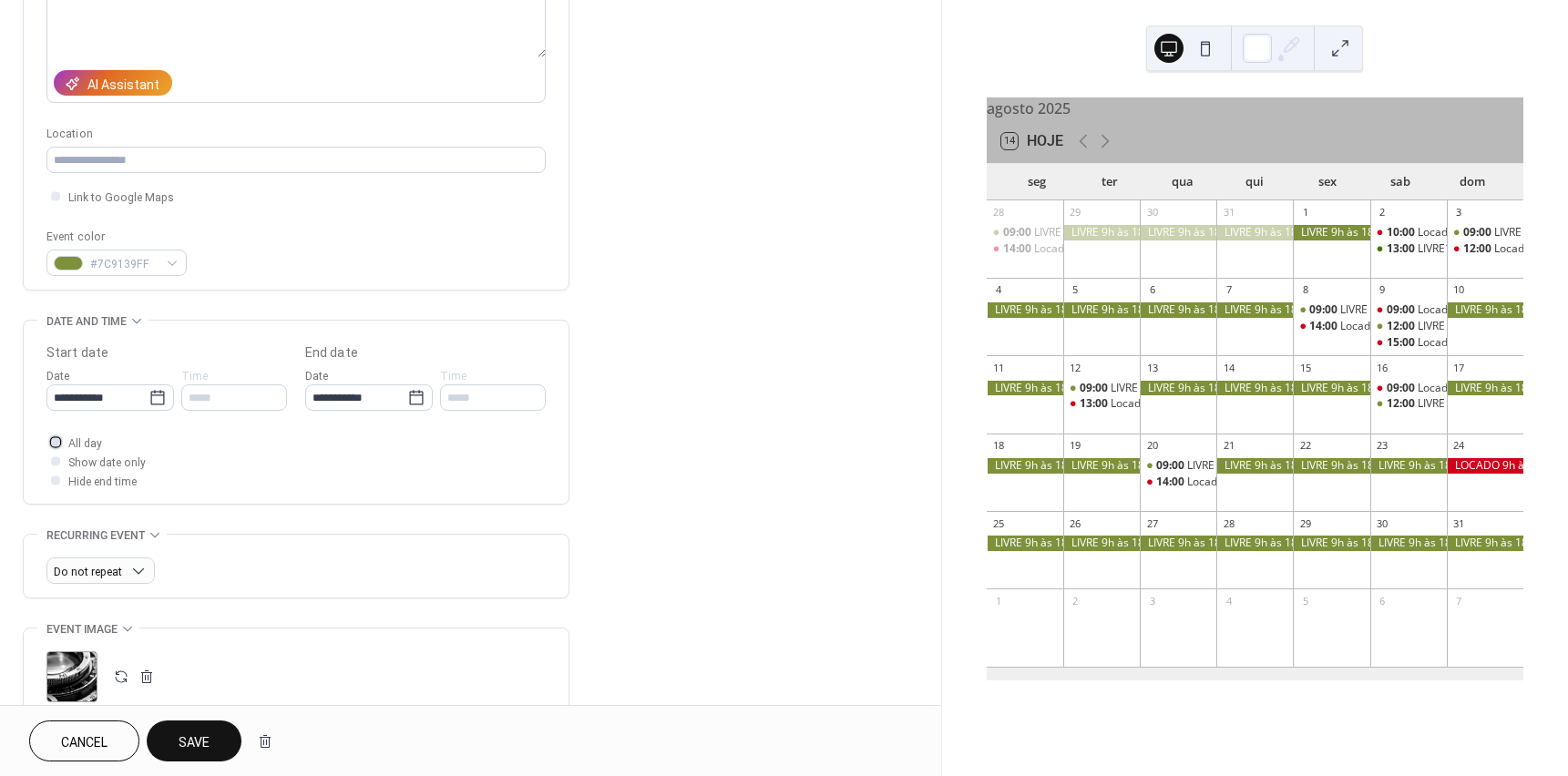 click 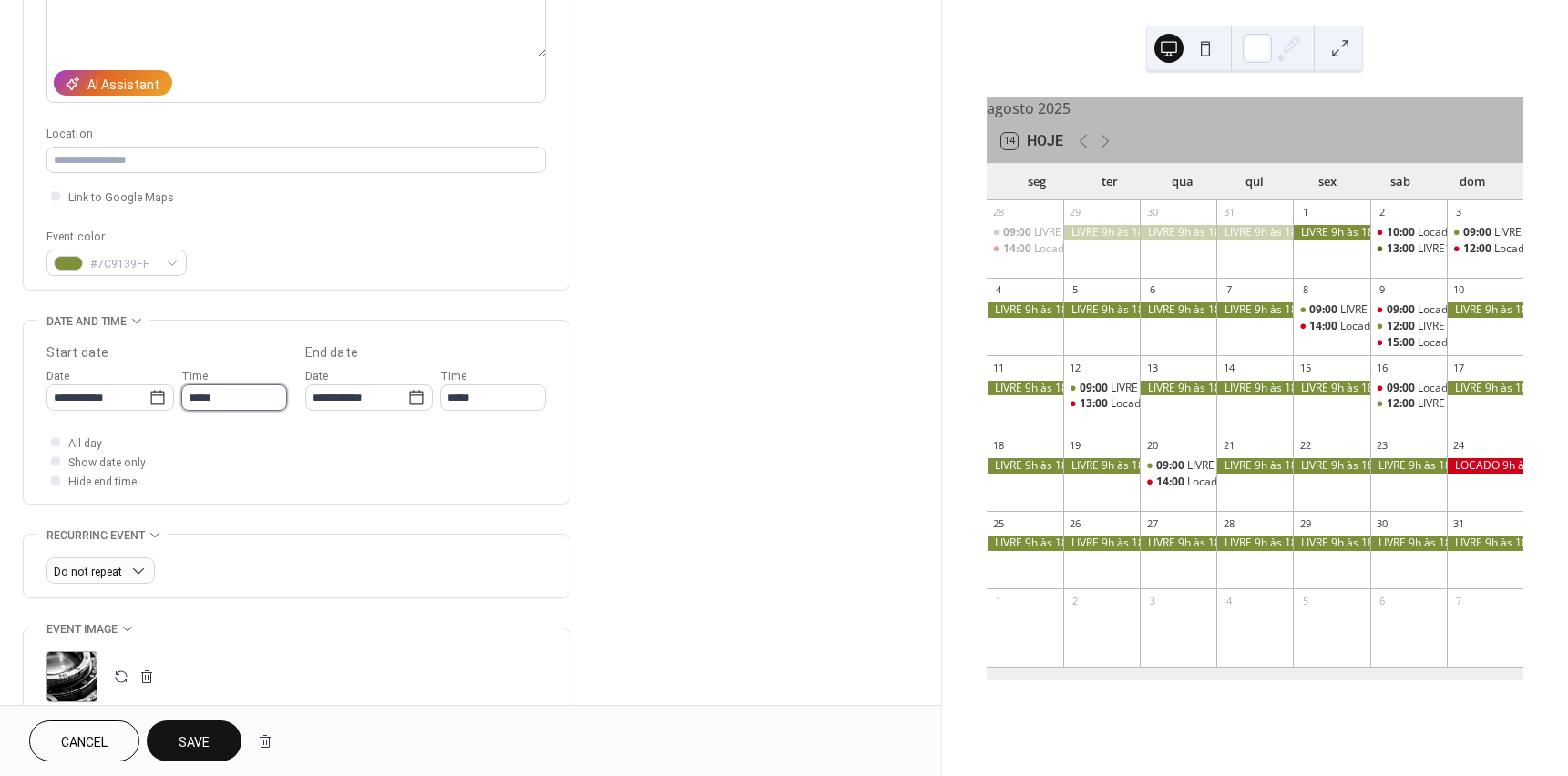 click on "*****" at bounding box center [234, 397] 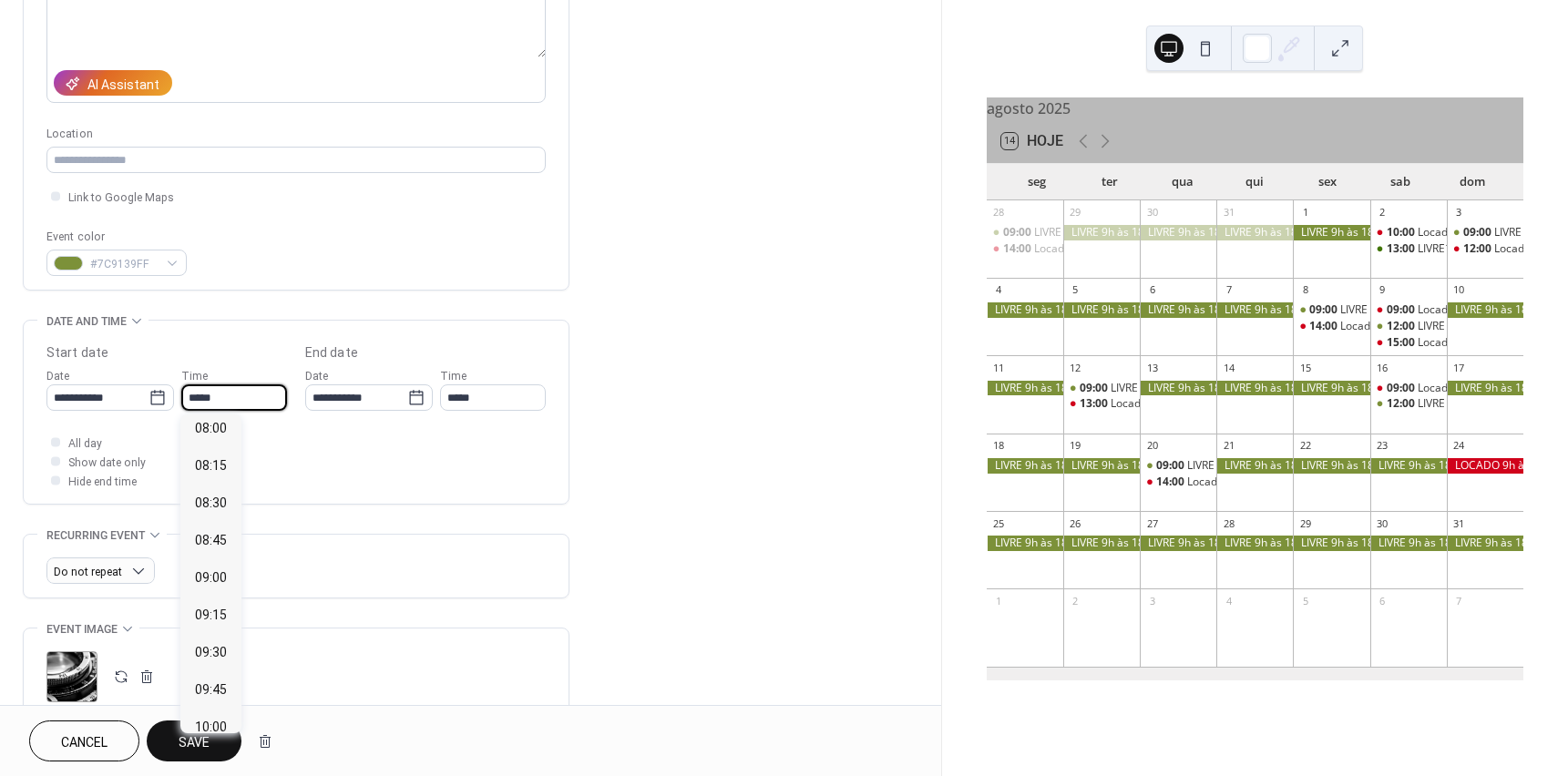 scroll, scrollTop: 1275, scrollLeft: 0, axis: vertical 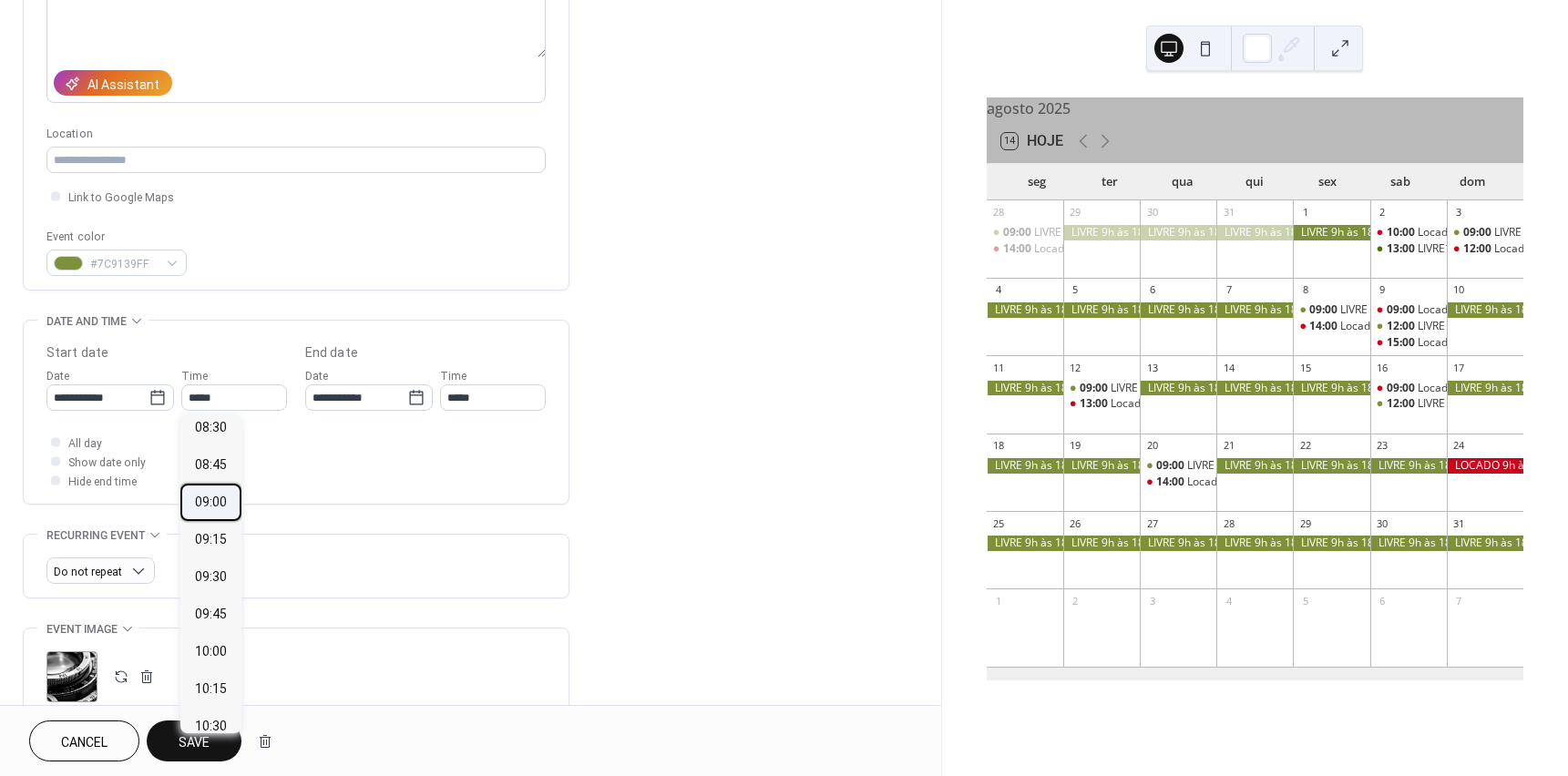 click on "09:00" at bounding box center (210, 502) 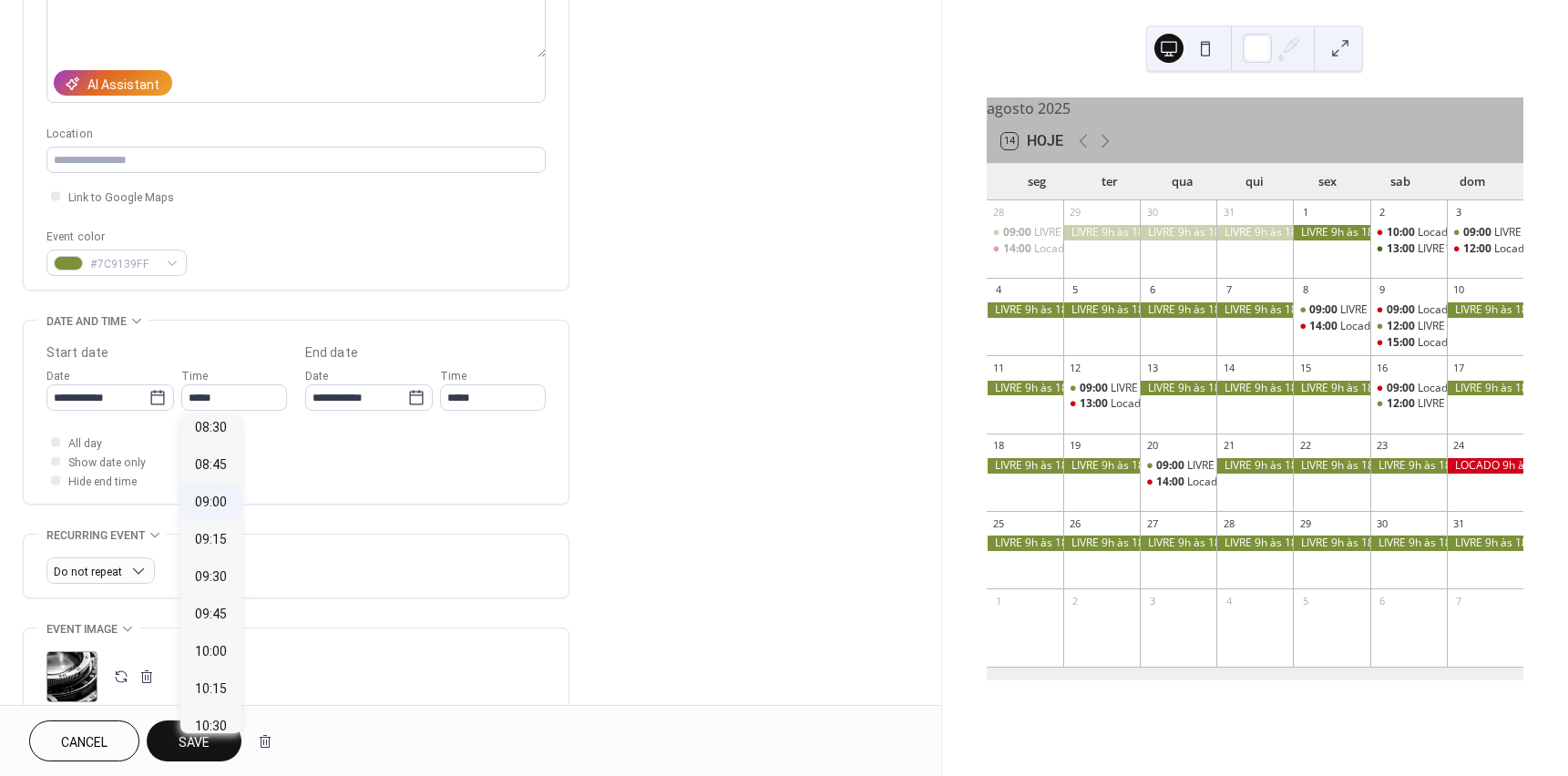 type on "*****" 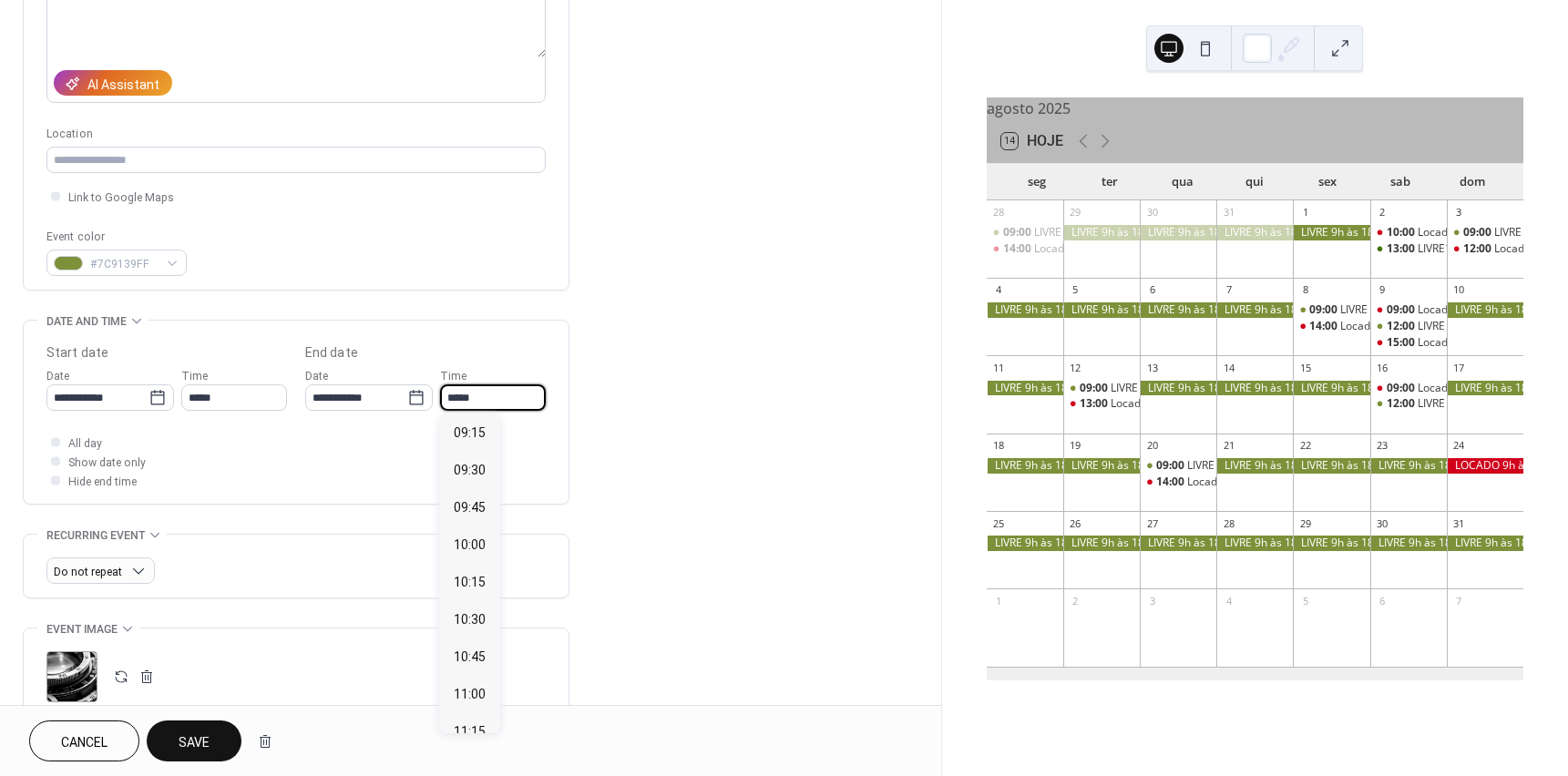 click on "*****" at bounding box center [493, 397] 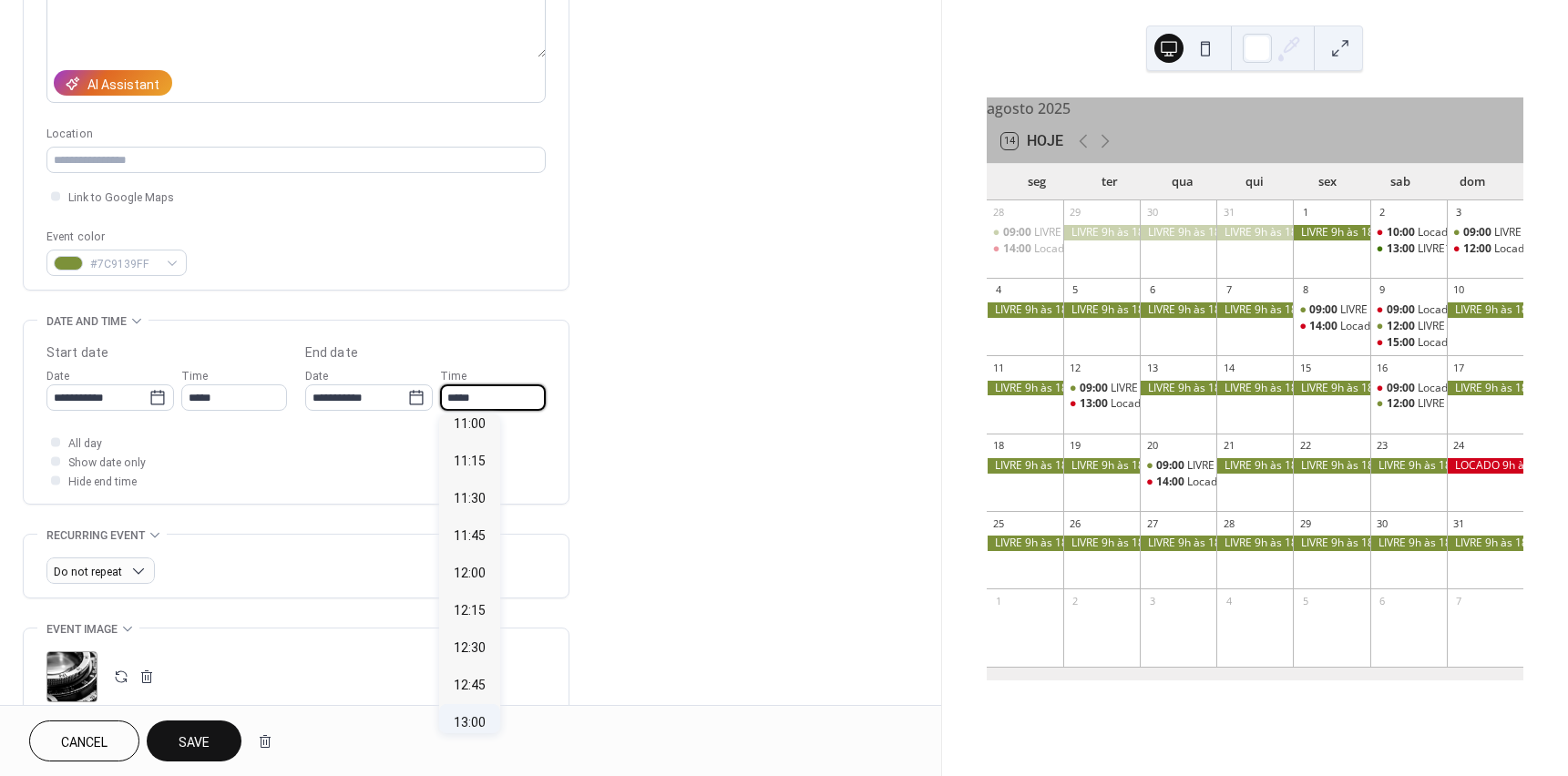 scroll, scrollTop: 273, scrollLeft: 0, axis: vertical 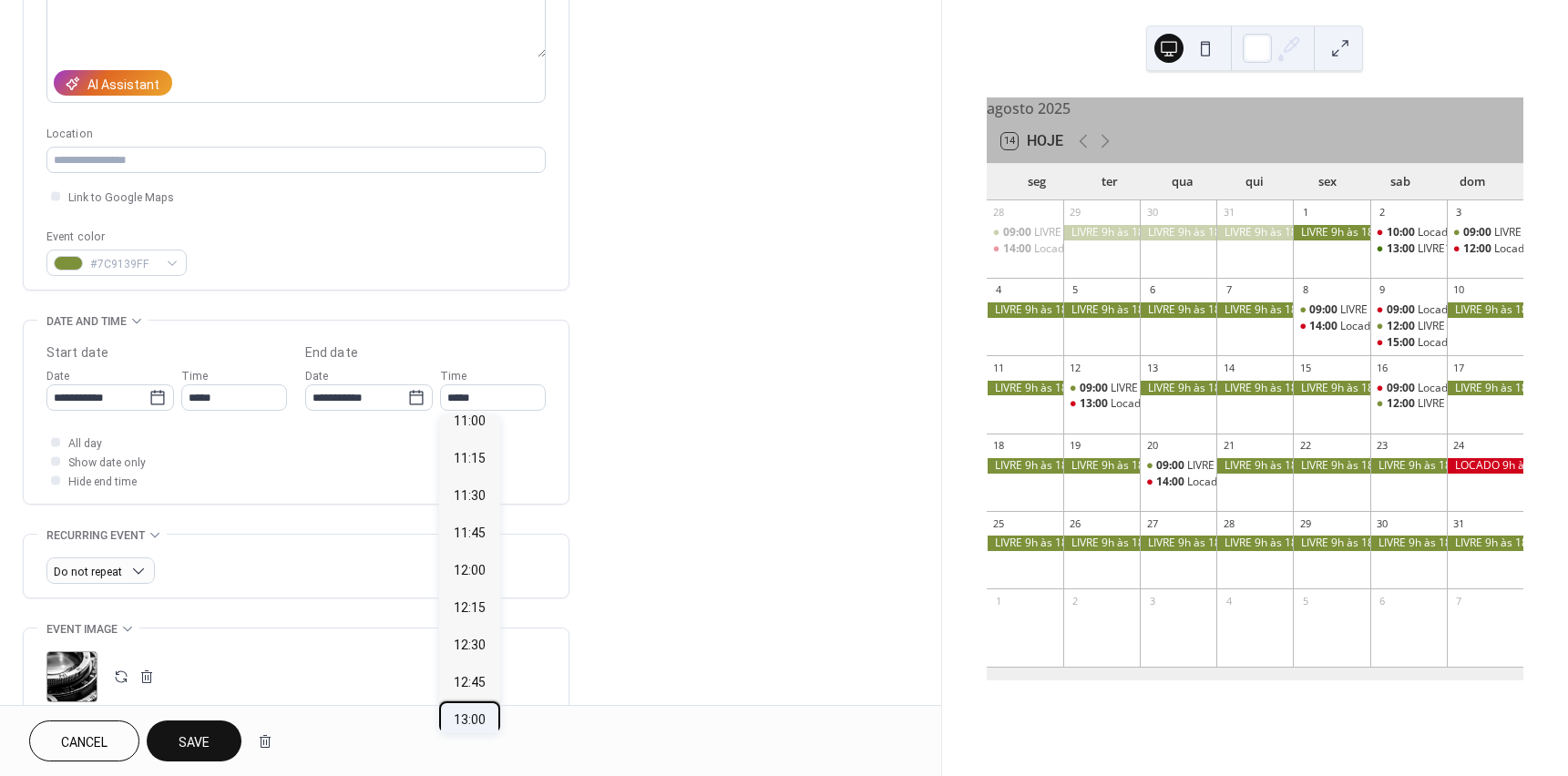 click on "13:00" at bounding box center (469, 720) 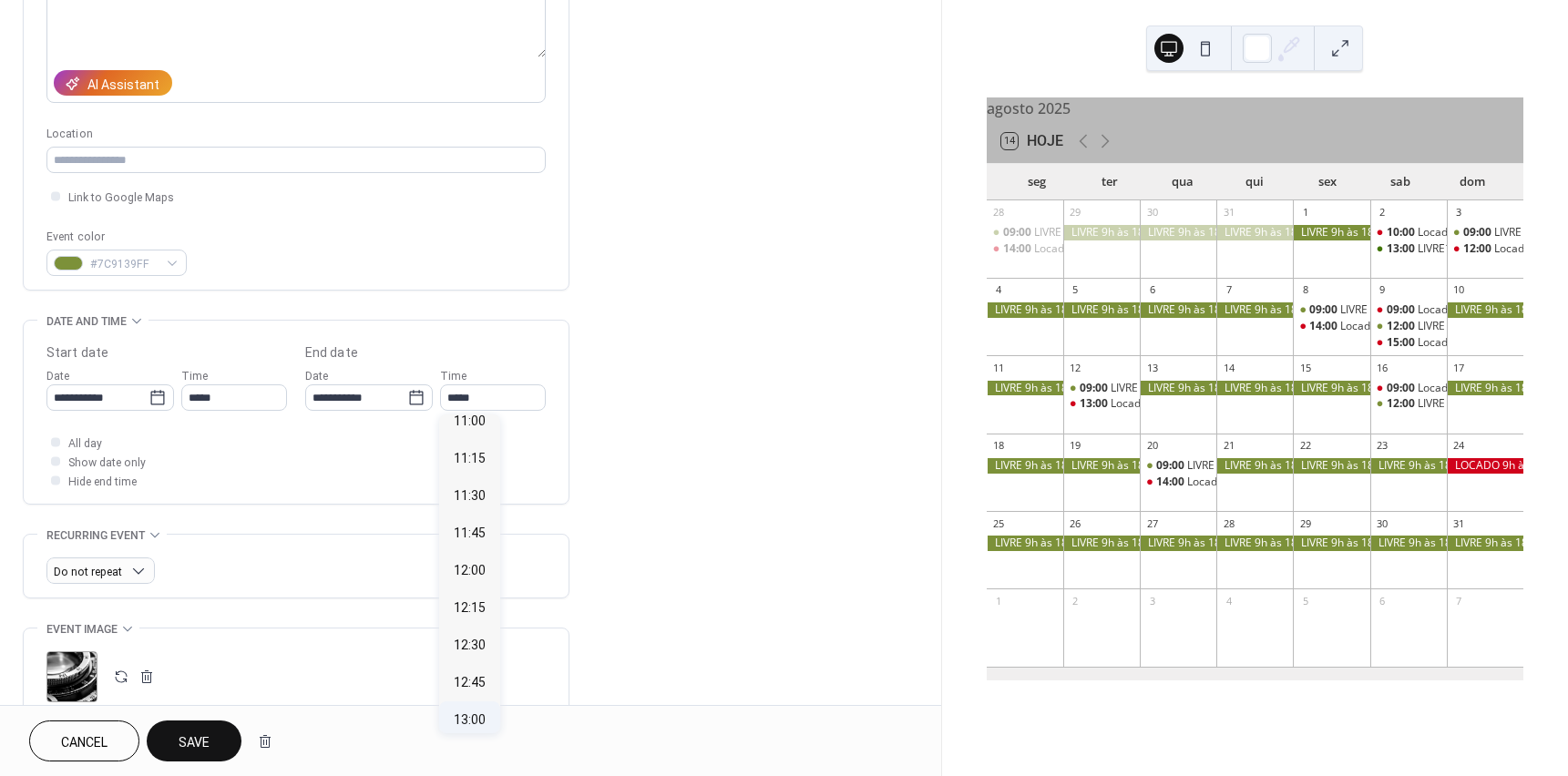 type on "*****" 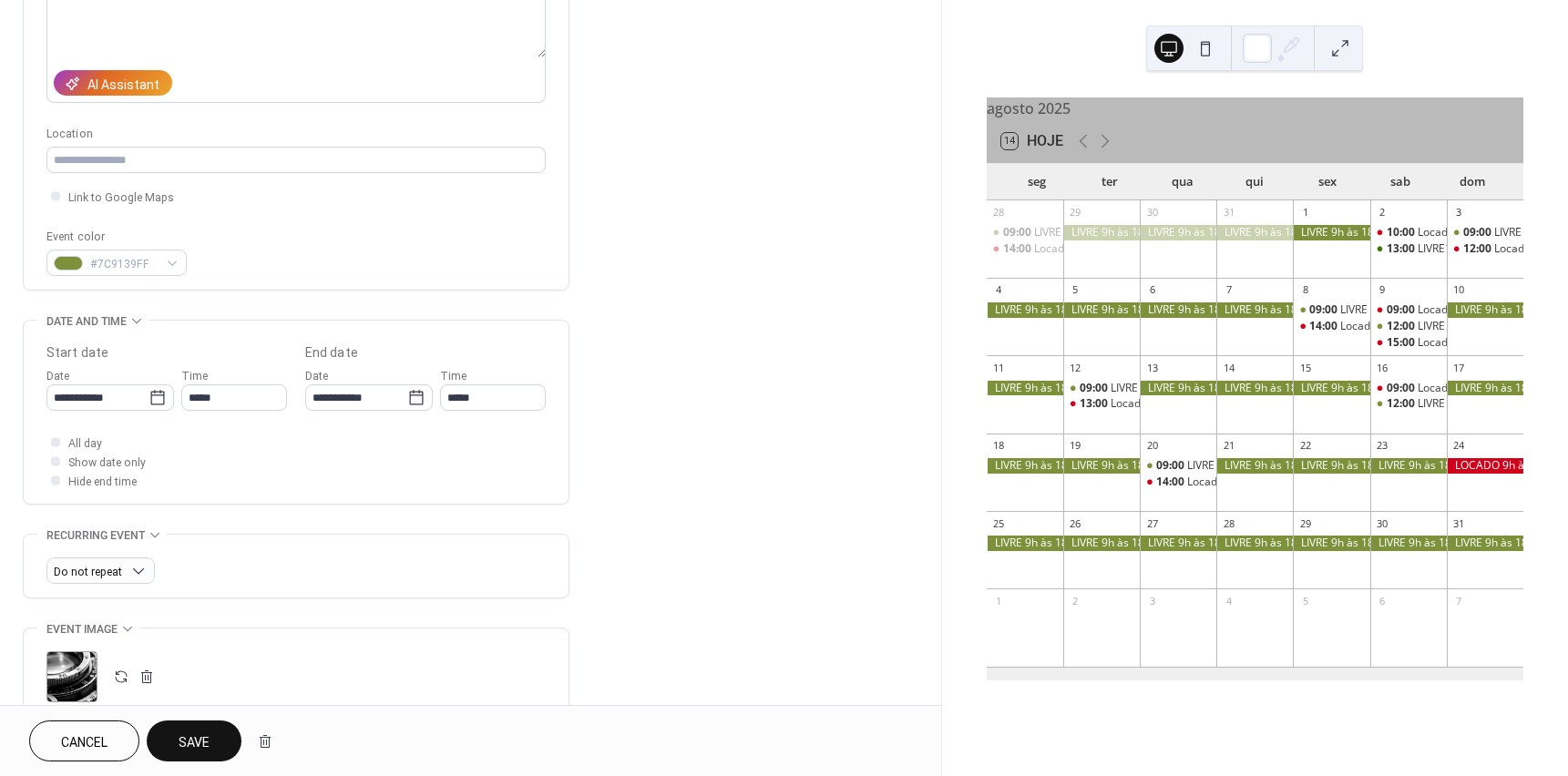 click on "Save" at bounding box center (194, 740) 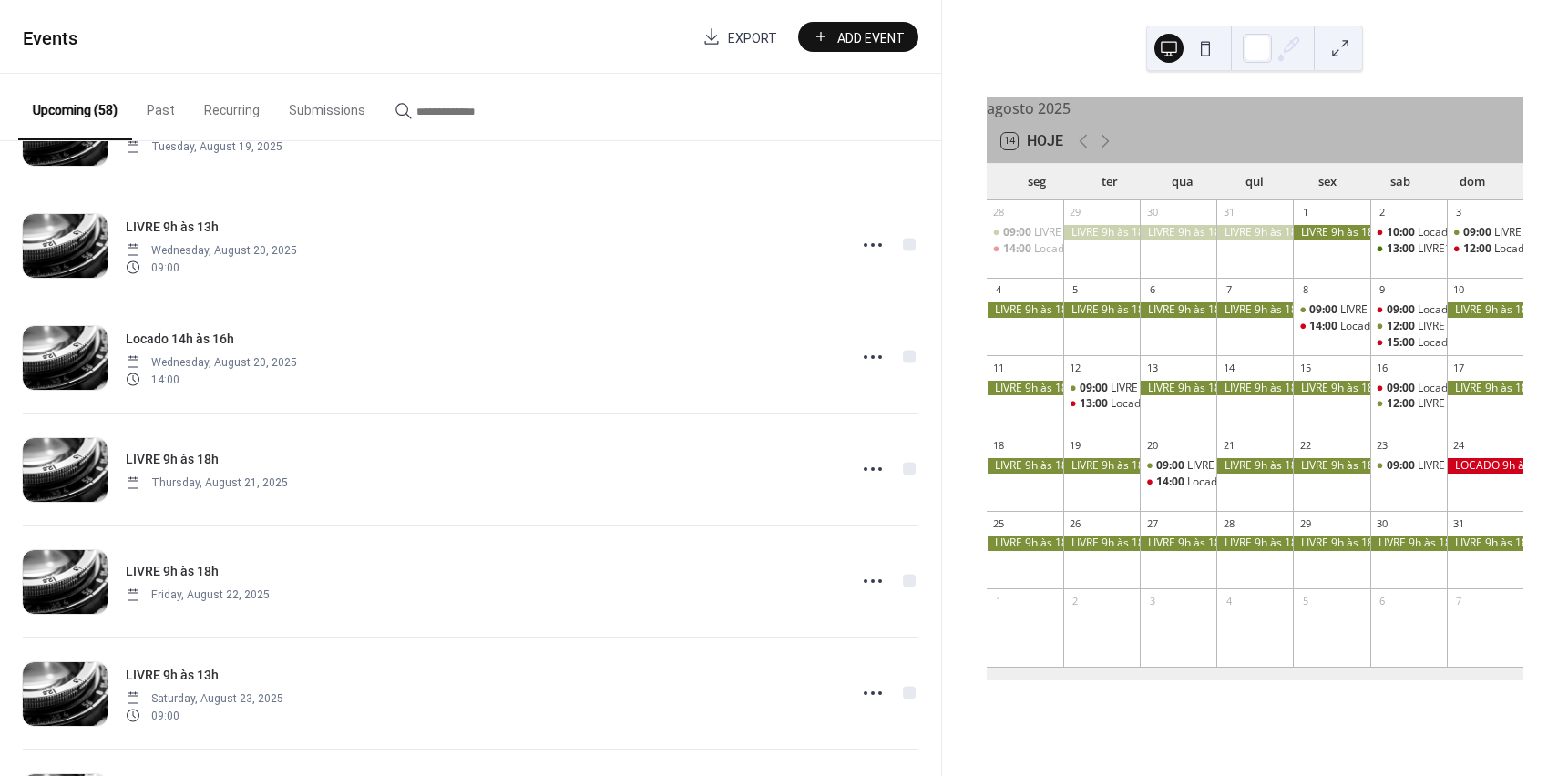 scroll, scrollTop: 5476, scrollLeft: 0, axis: vertical 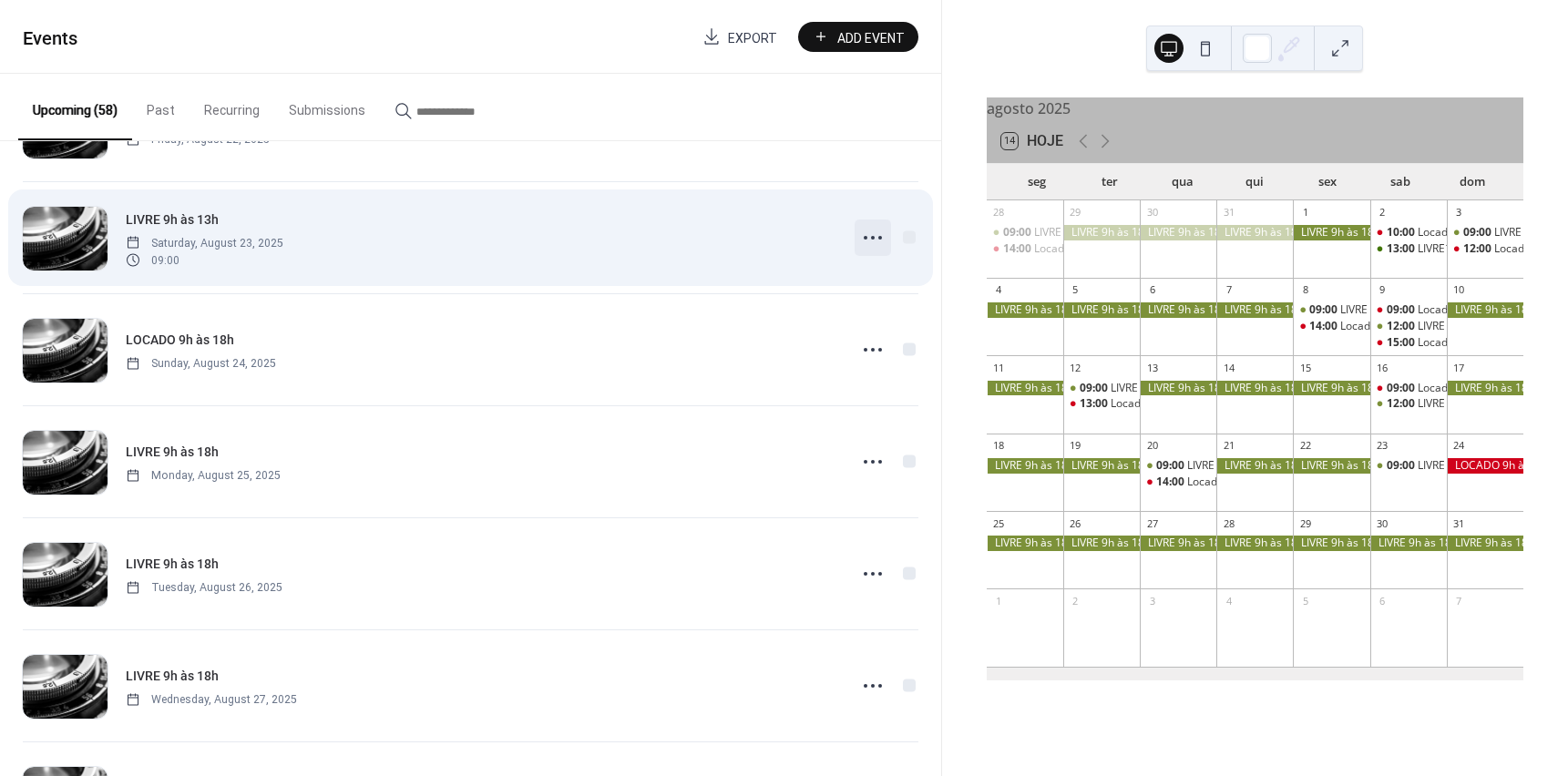 click 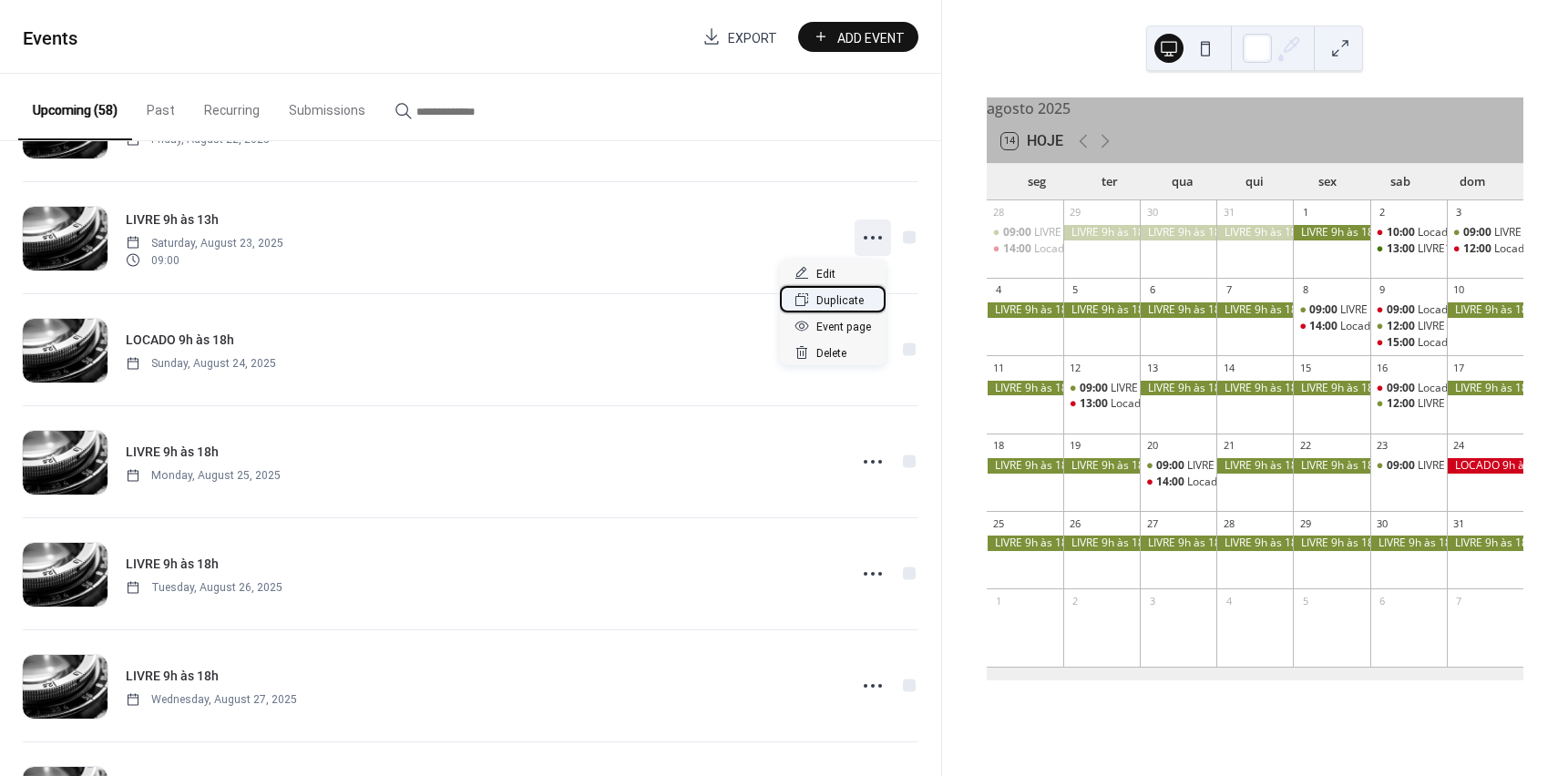 click on "Duplicate" at bounding box center [840, 301] 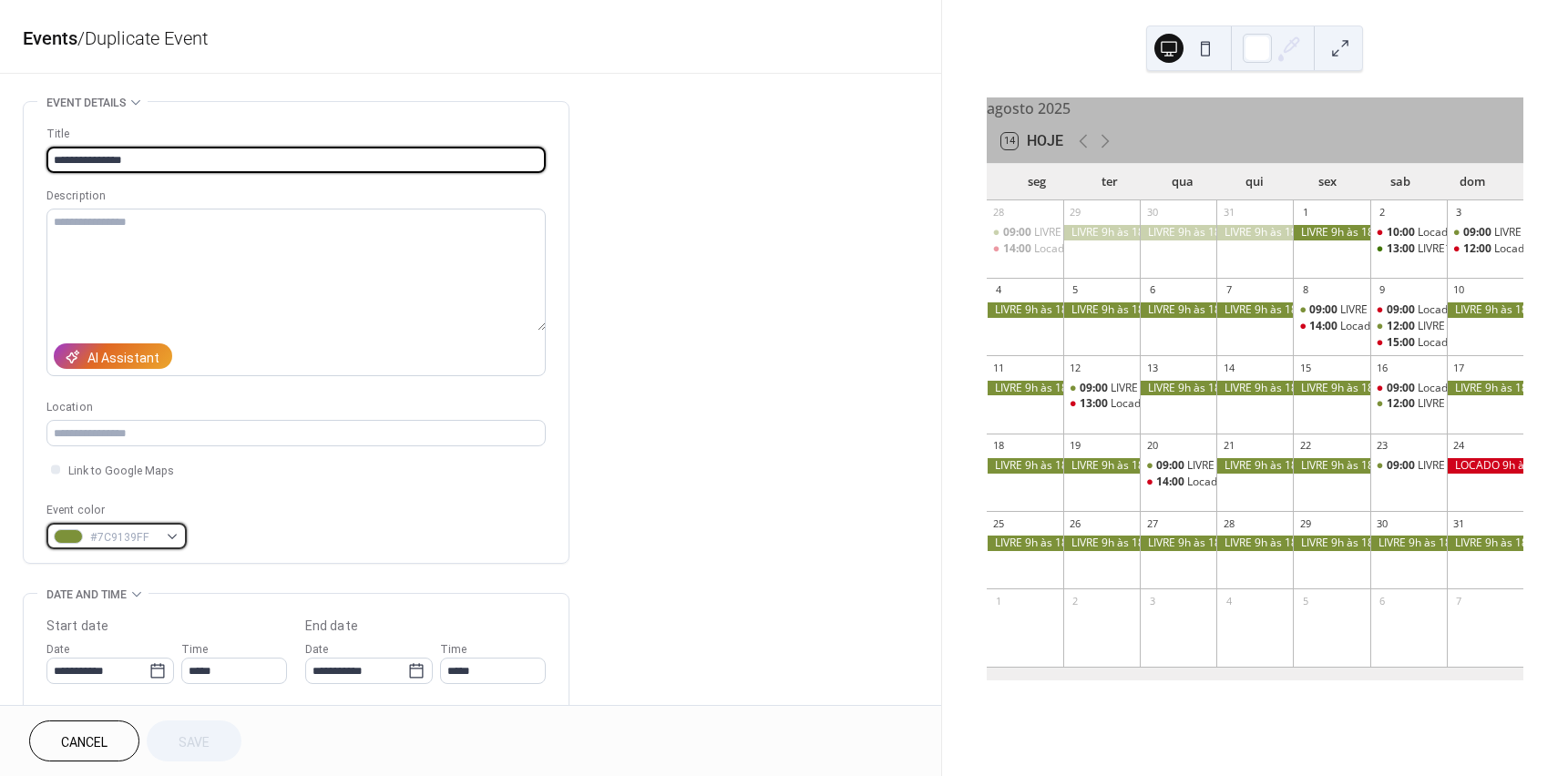 click on "#7C9139FF" at bounding box center (124, 537) 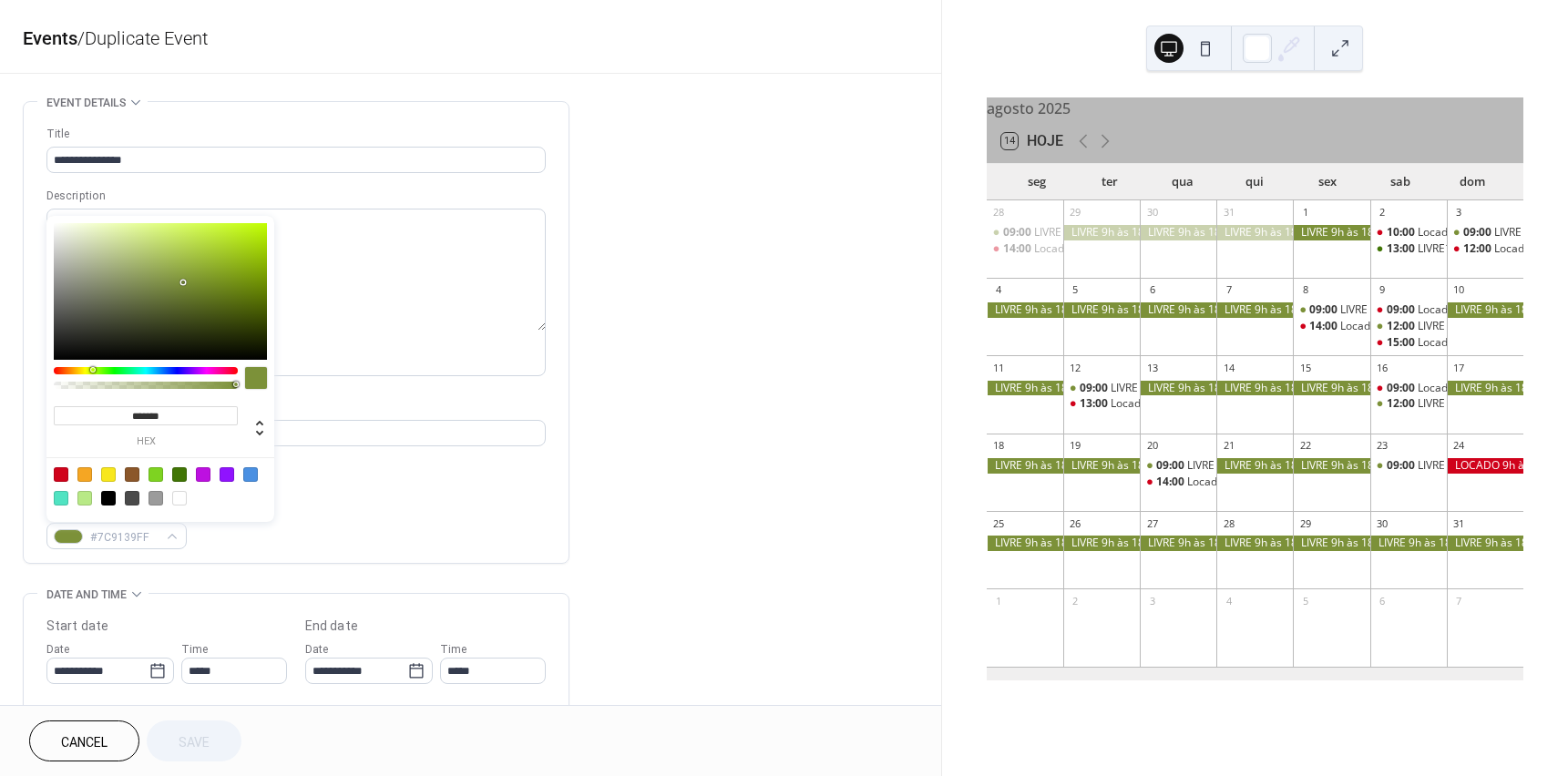 click at bounding box center [61, 475] 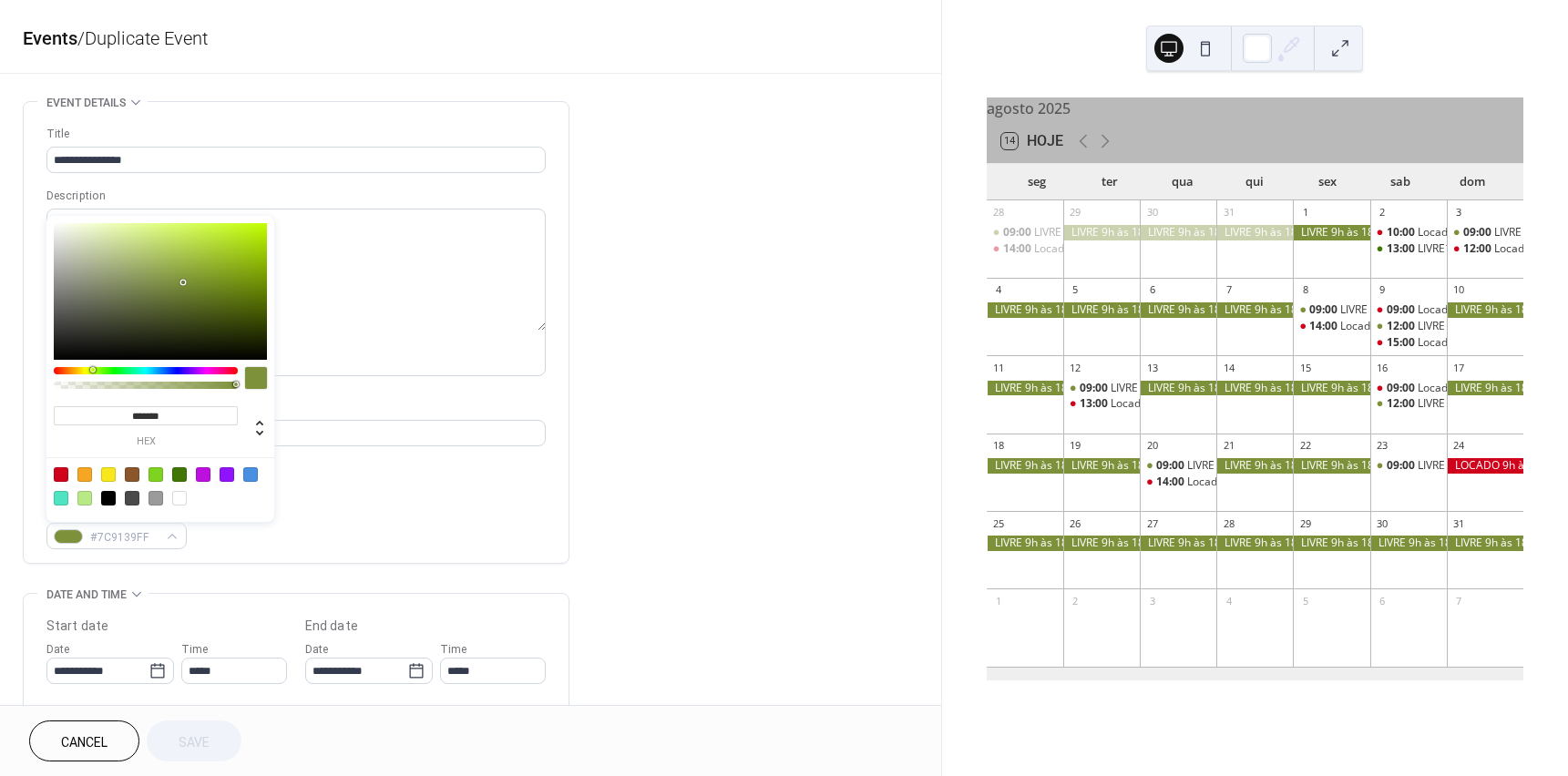 type on "*******" 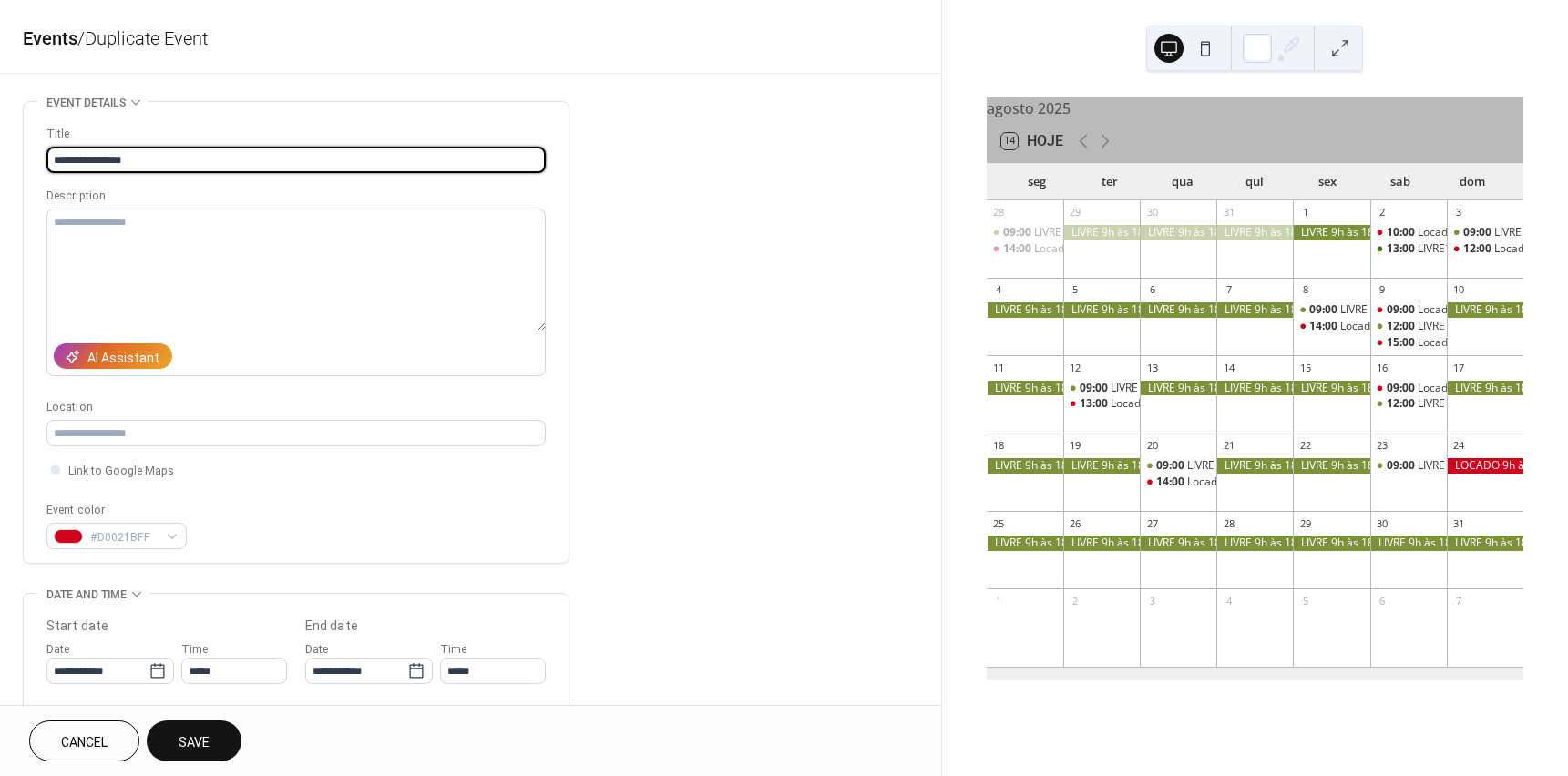 drag, startPoint x: 168, startPoint y: 158, endPoint x: 5, endPoint y: 156, distance: 163.01227 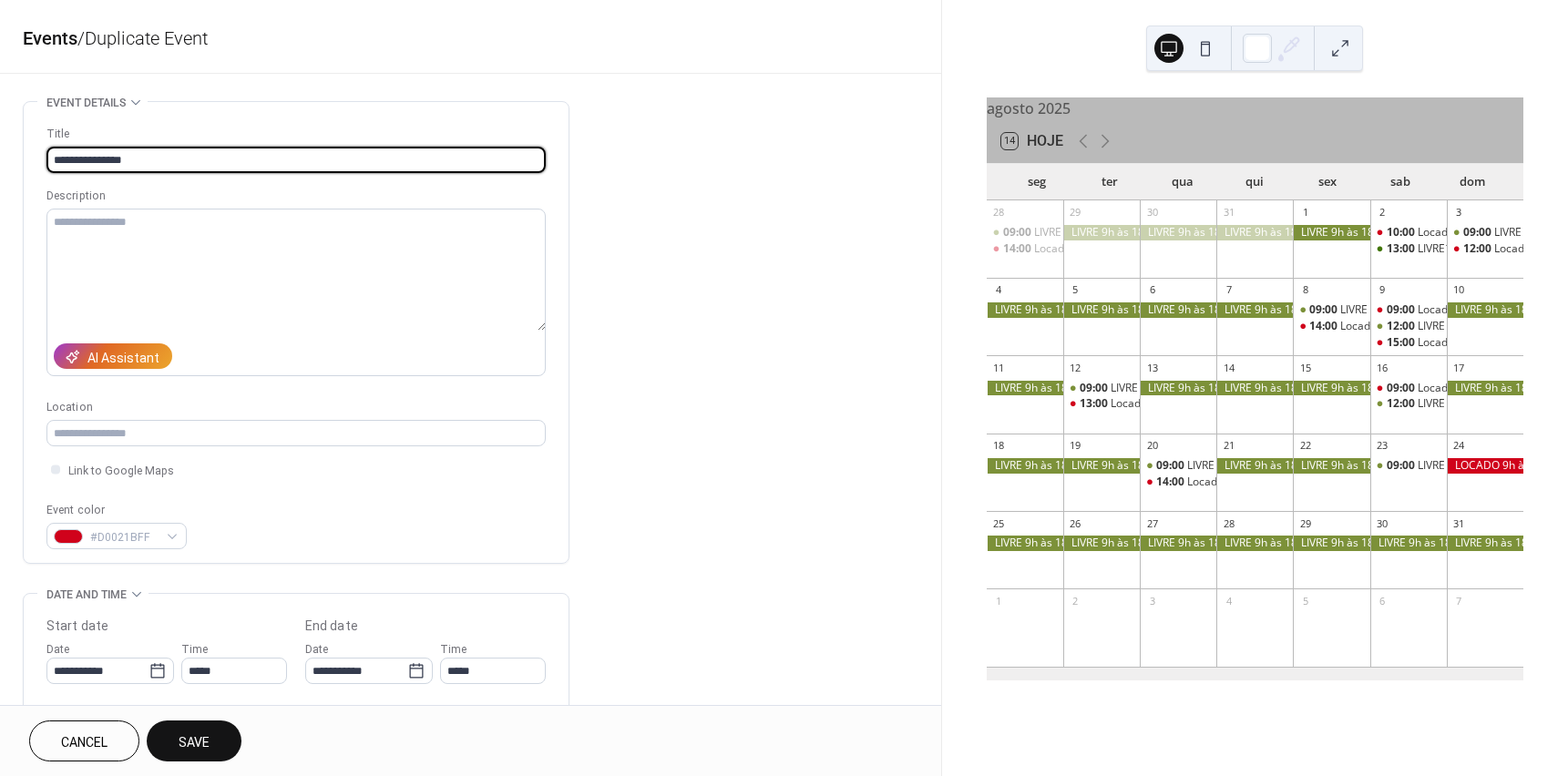 click on "**********" at bounding box center [470, 656] 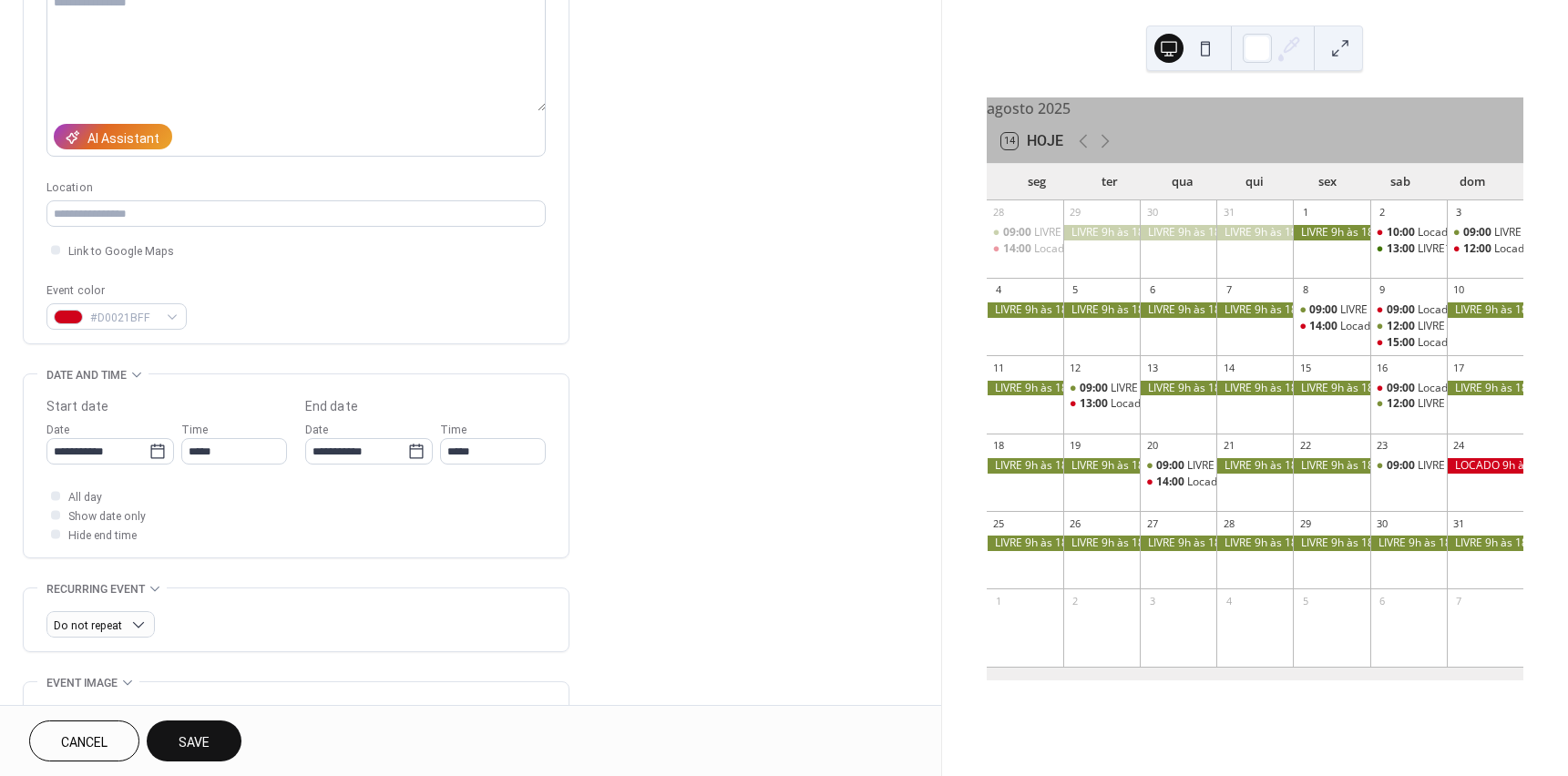scroll, scrollTop: 364, scrollLeft: 0, axis: vertical 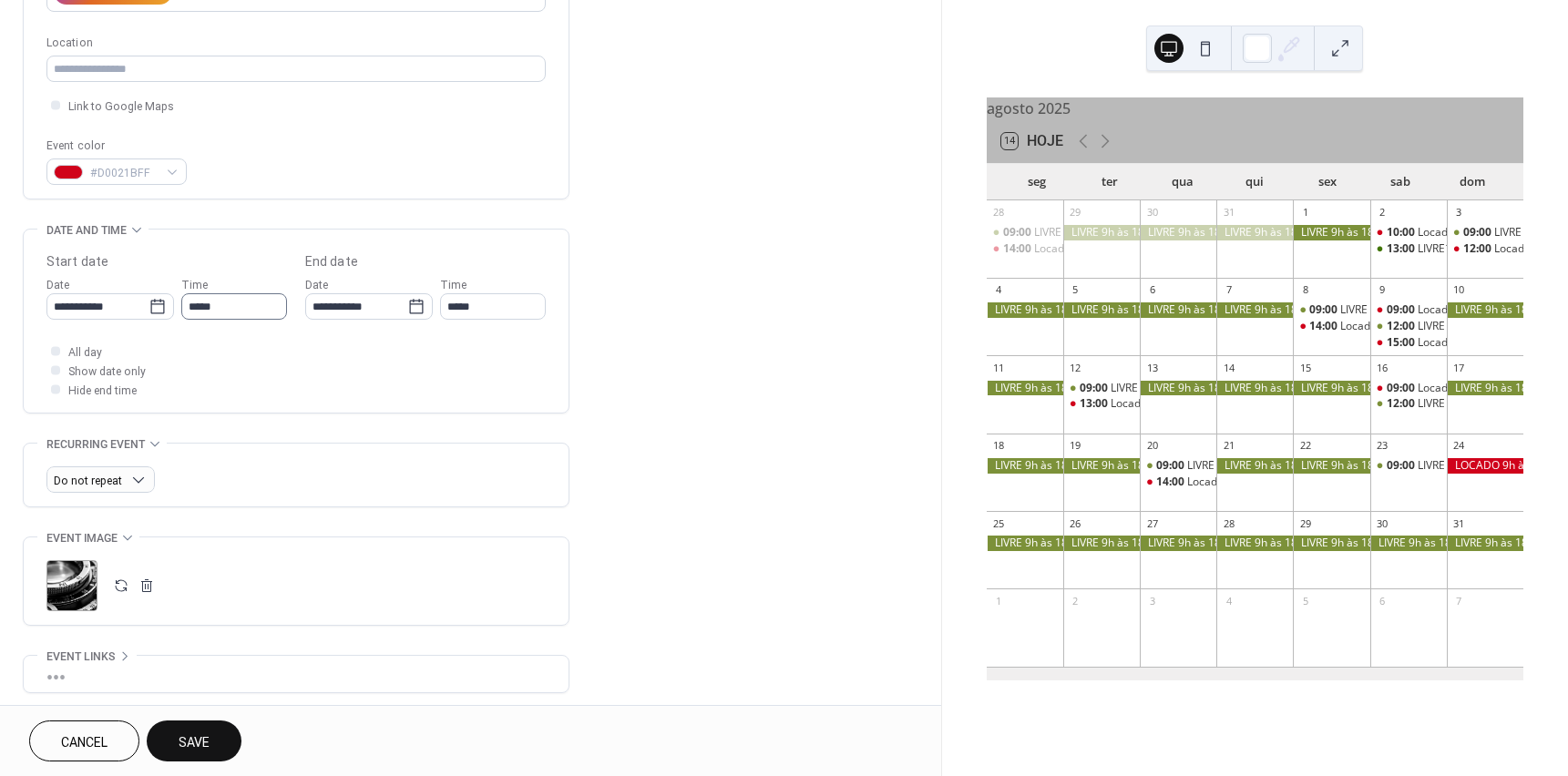 type on "**********" 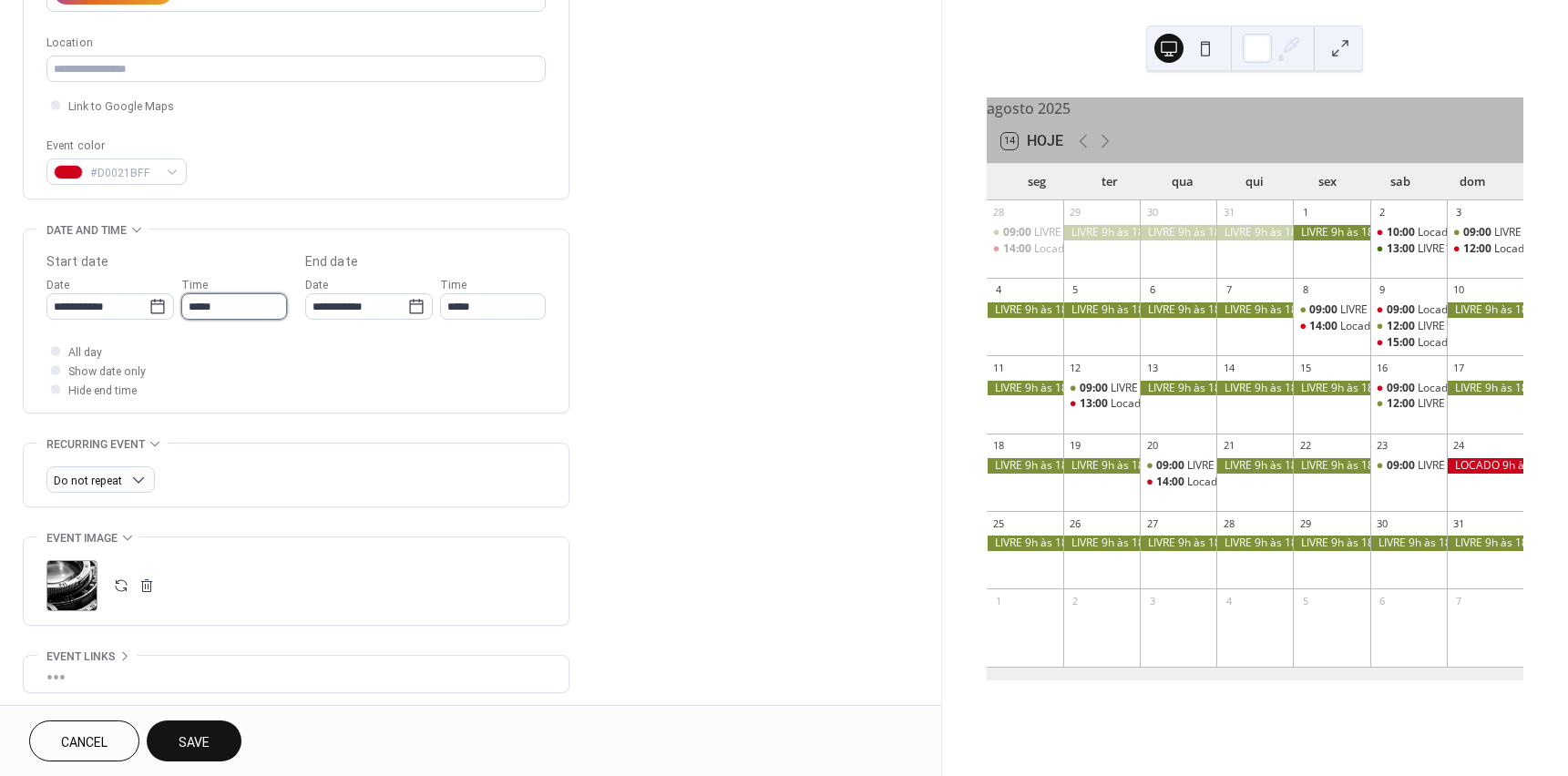 click on "*****" at bounding box center [234, 306] 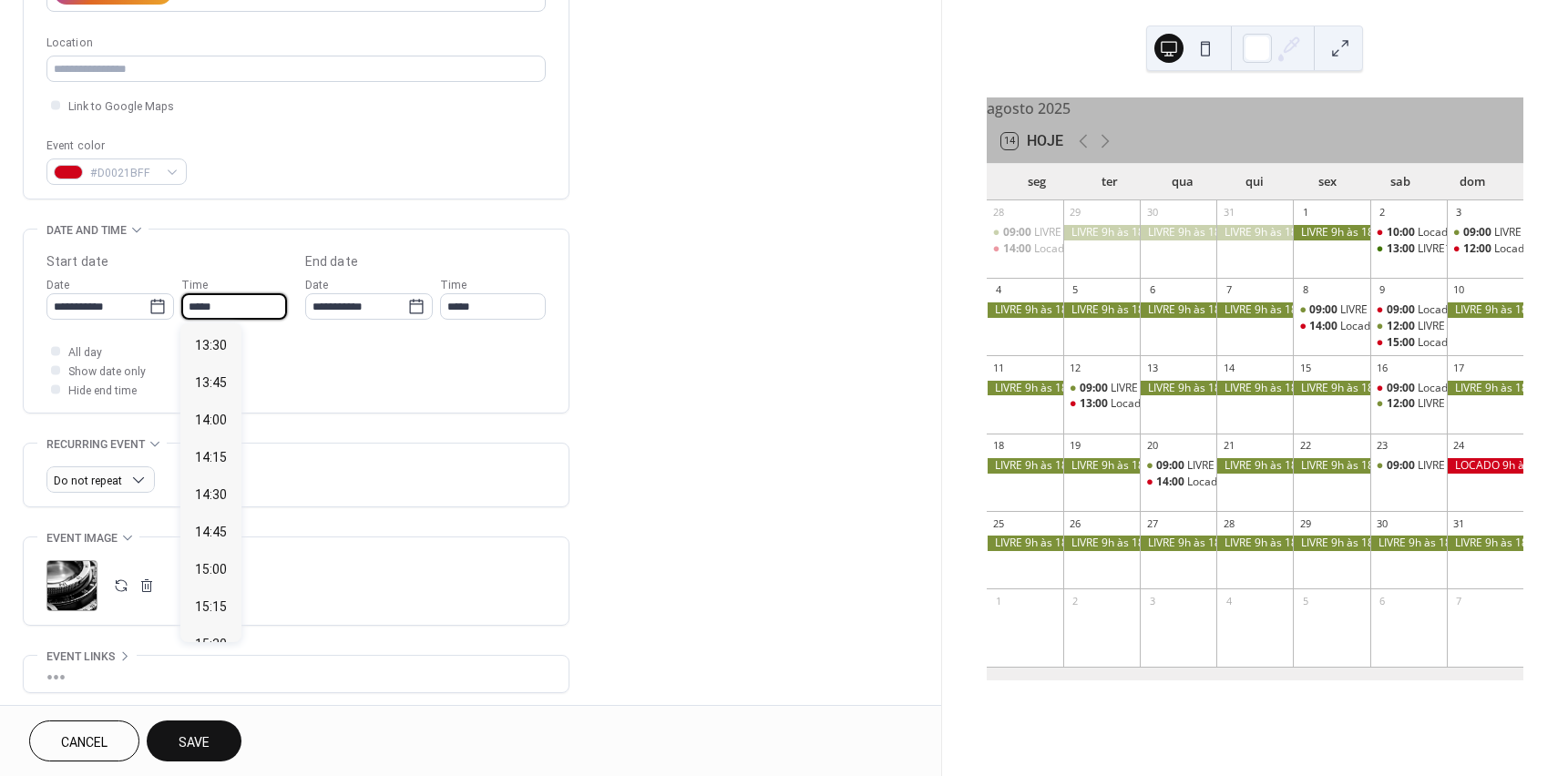 scroll, scrollTop: 2073, scrollLeft: 0, axis: vertical 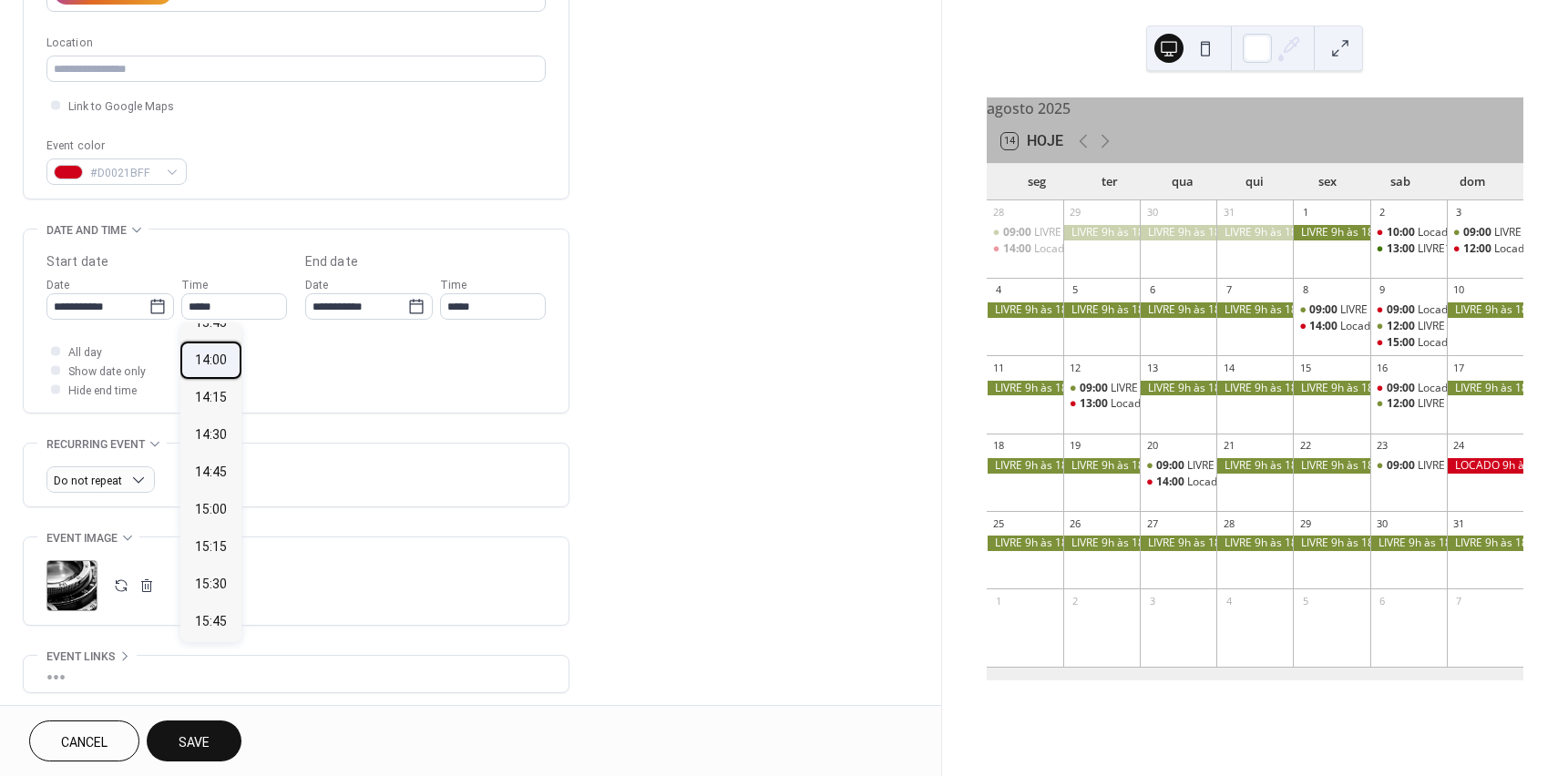 click on "14:00" at bounding box center (210, 360) 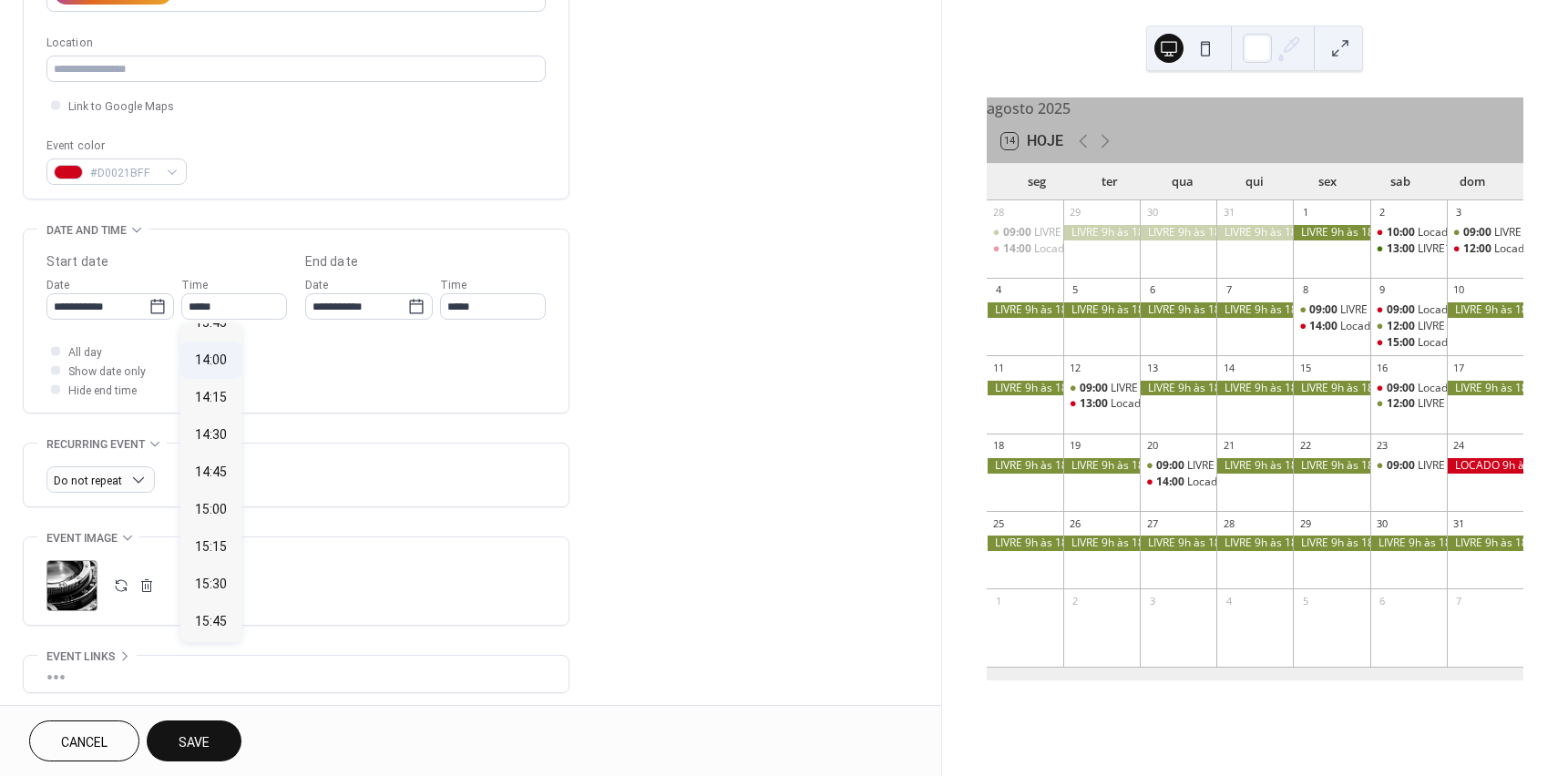 type on "*****" 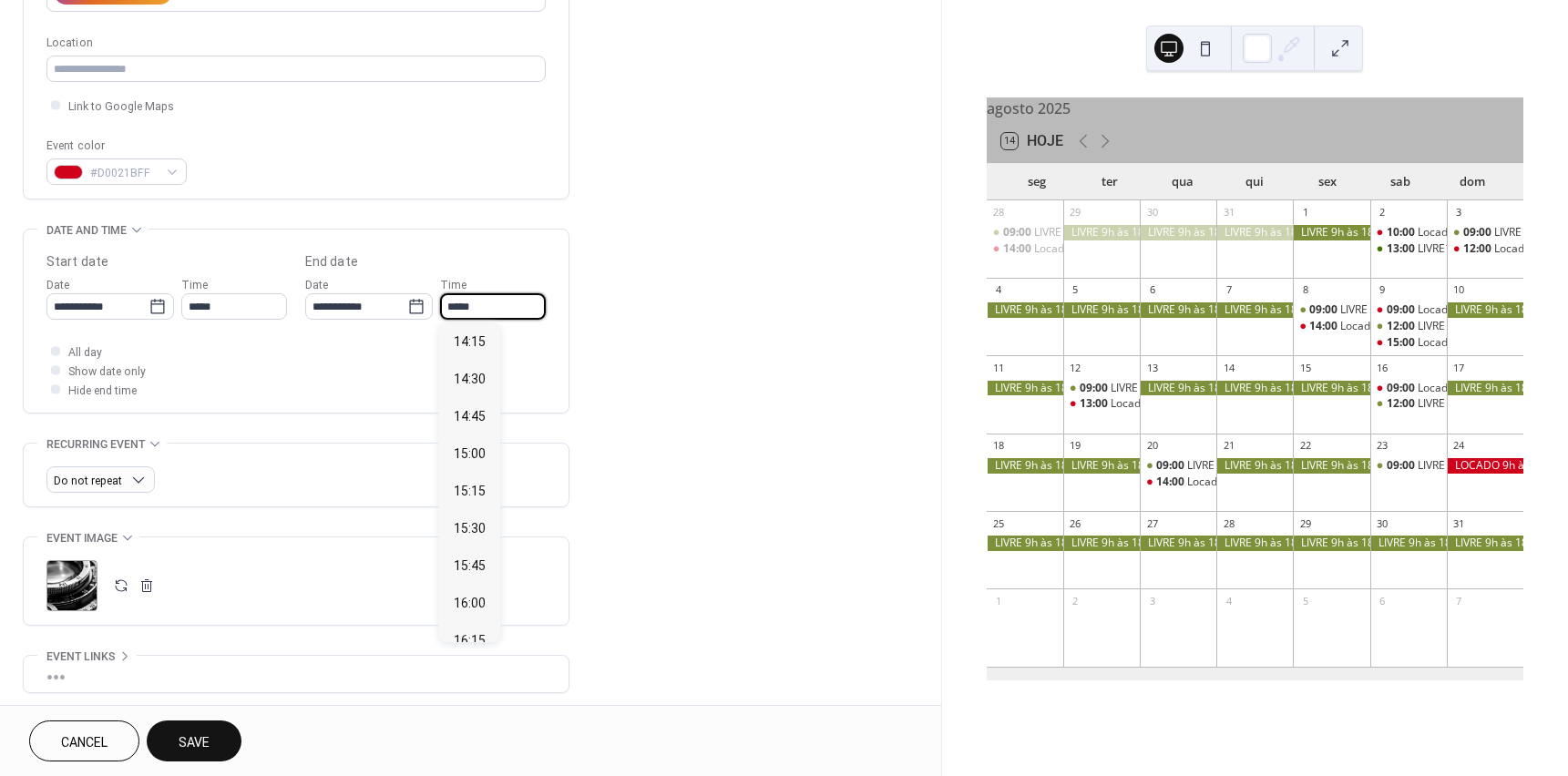 click on "*****" at bounding box center (493, 306) 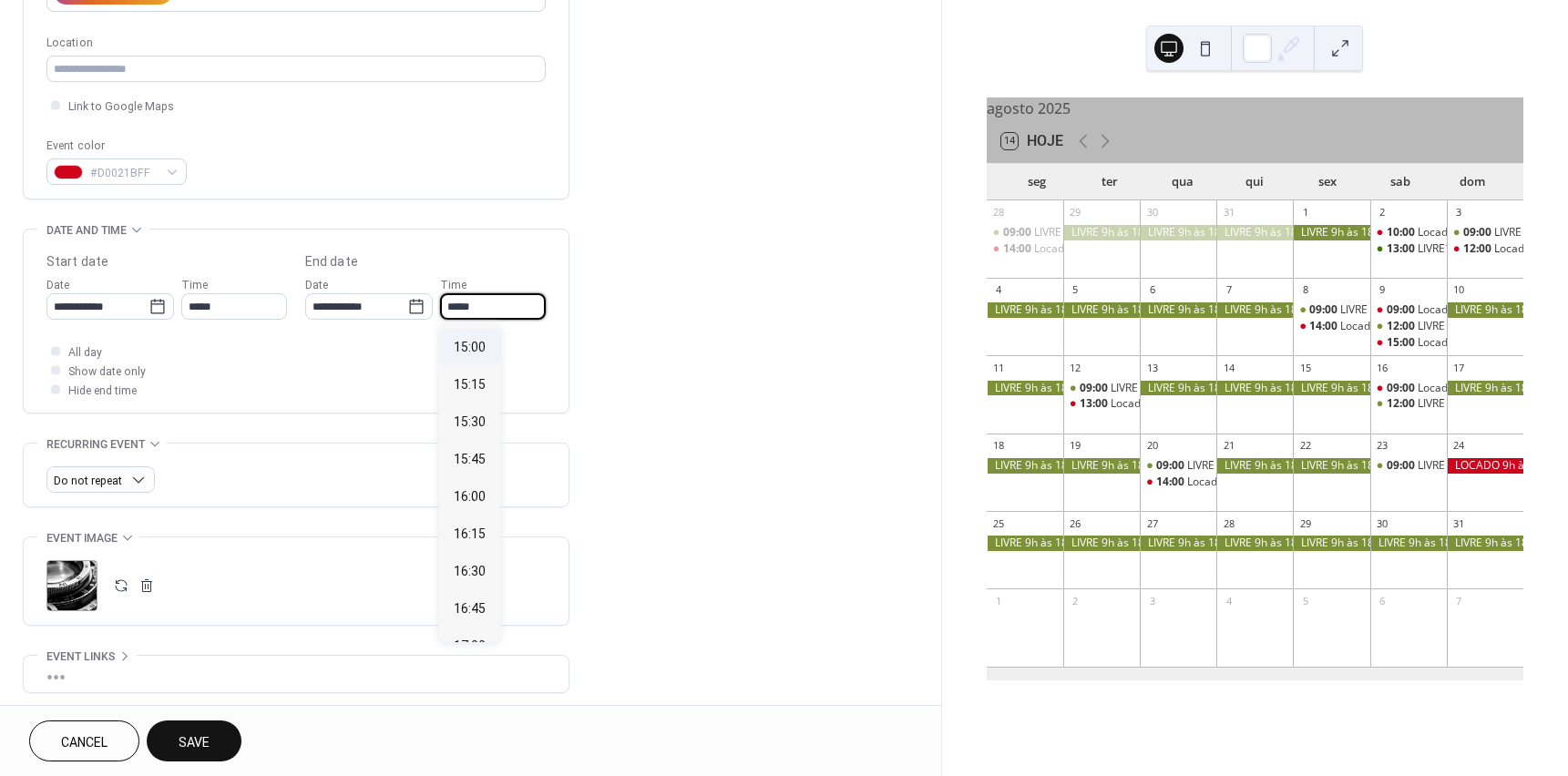 scroll, scrollTop: 105, scrollLeft: 0, axis: vertical 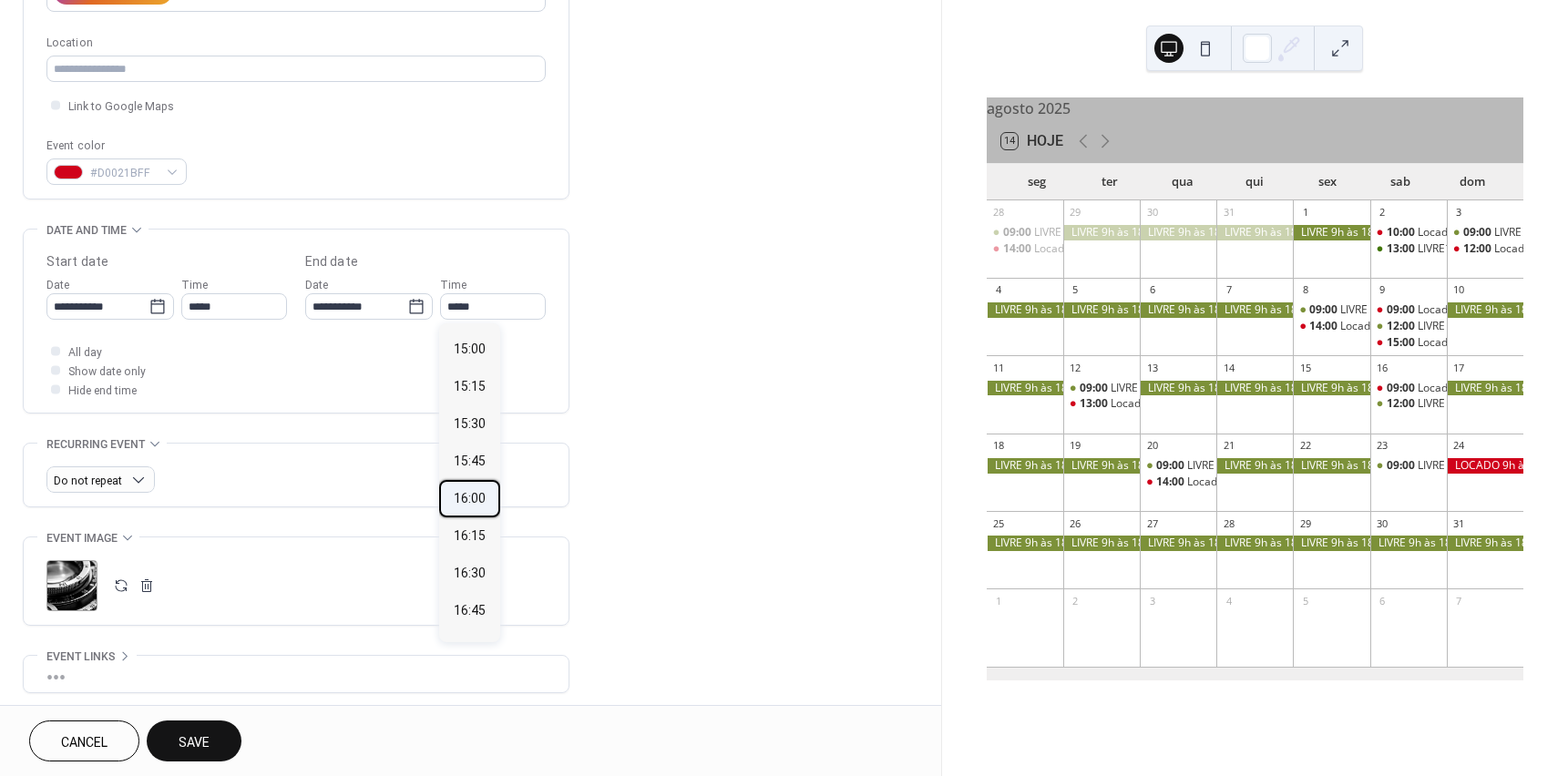 click on "16:00" at bounding box center [469, 498] 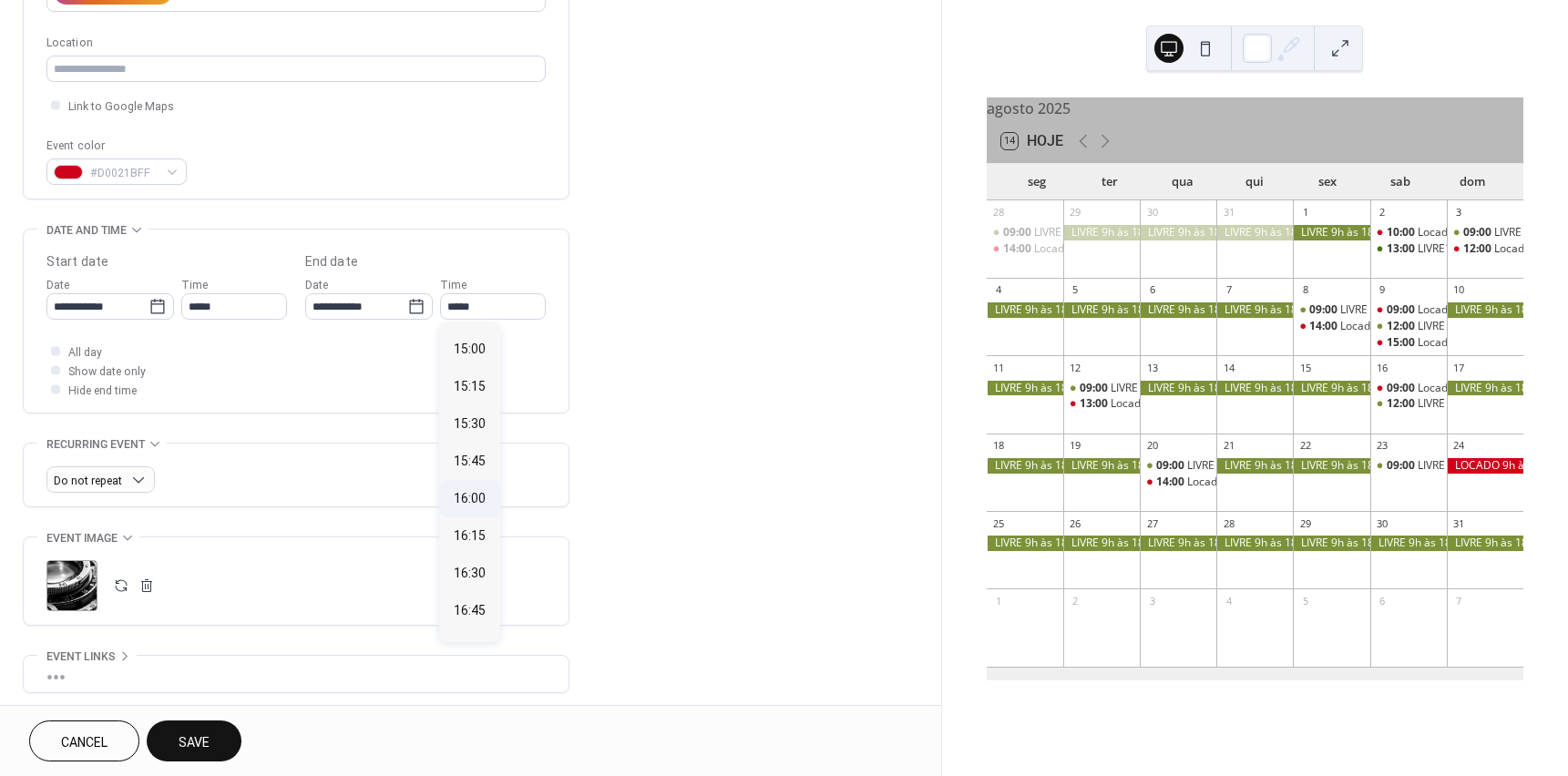 type on "*****" 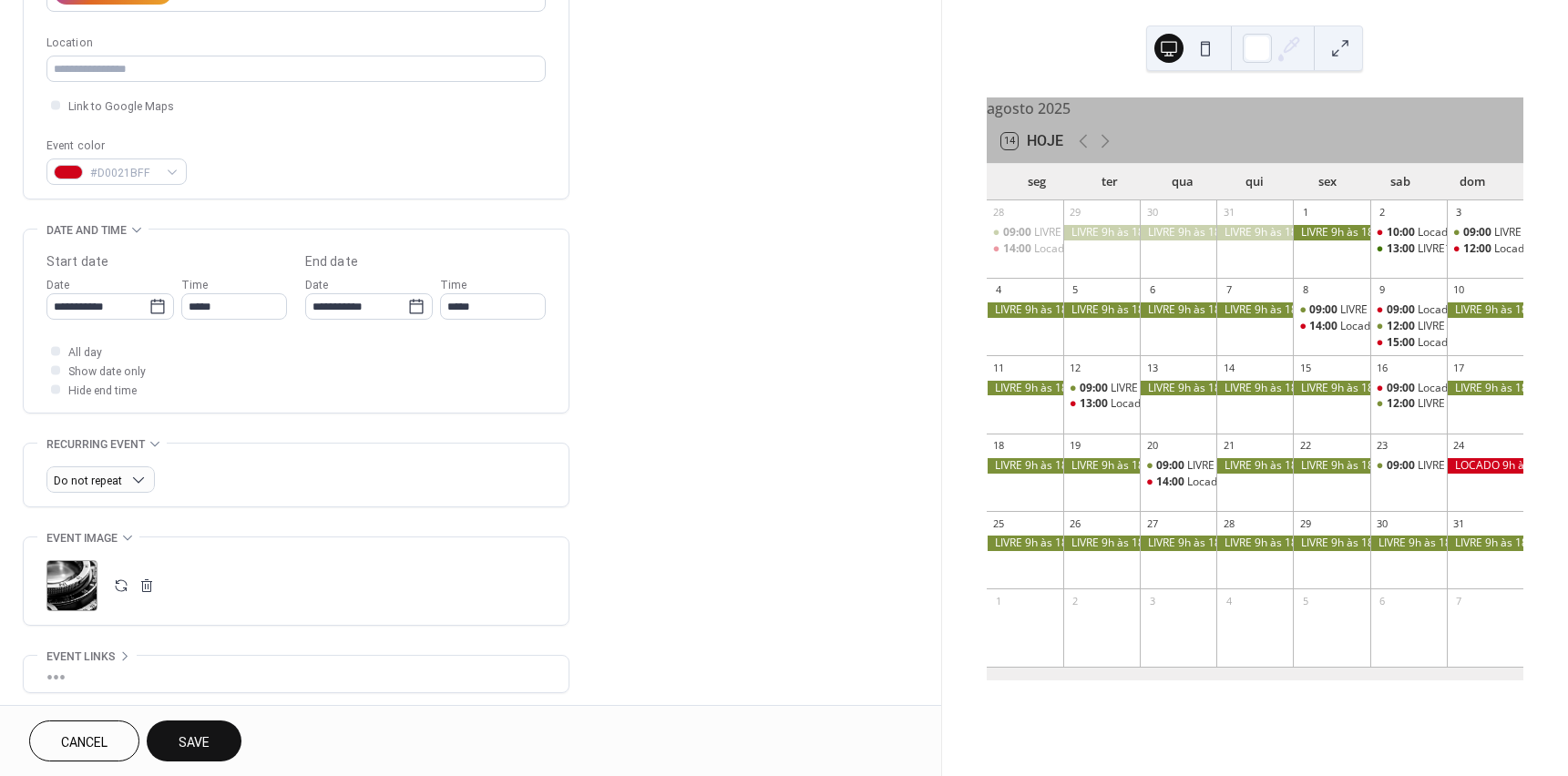 click on "Save" at bounding box center (194, 742) 